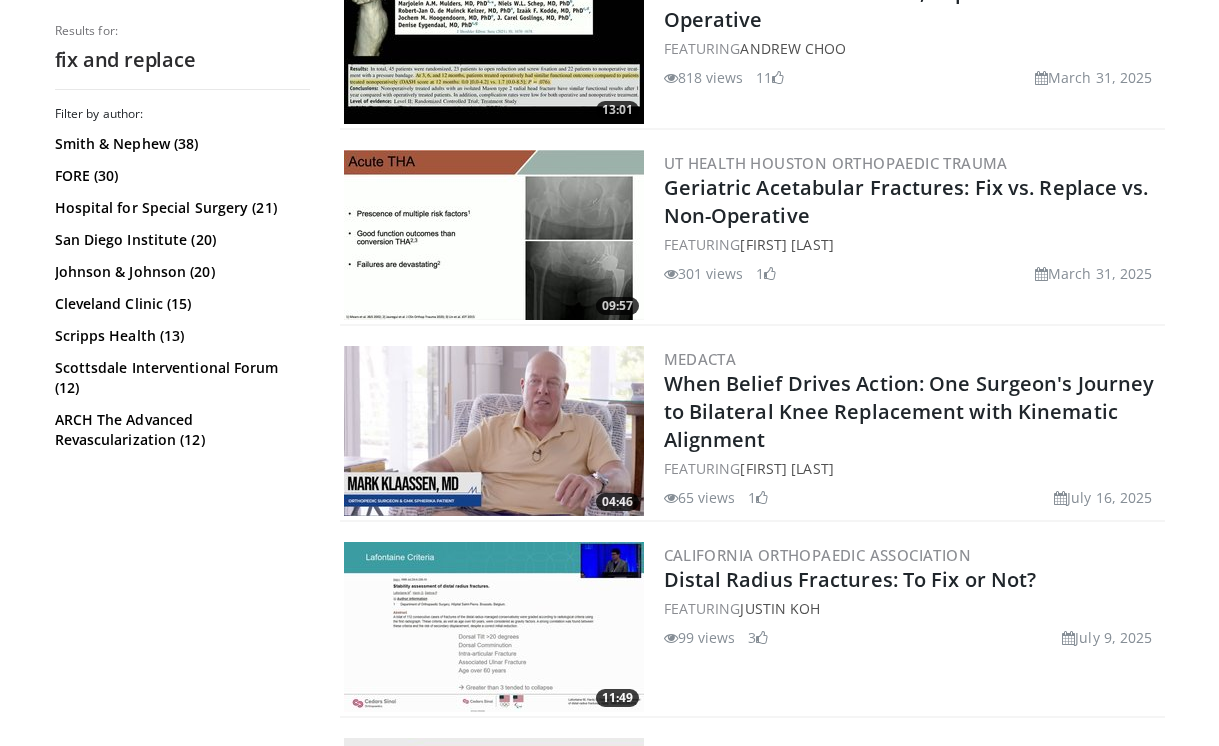 scroll, scrollTop: 761, scrollLeft: 0, axis: vertical 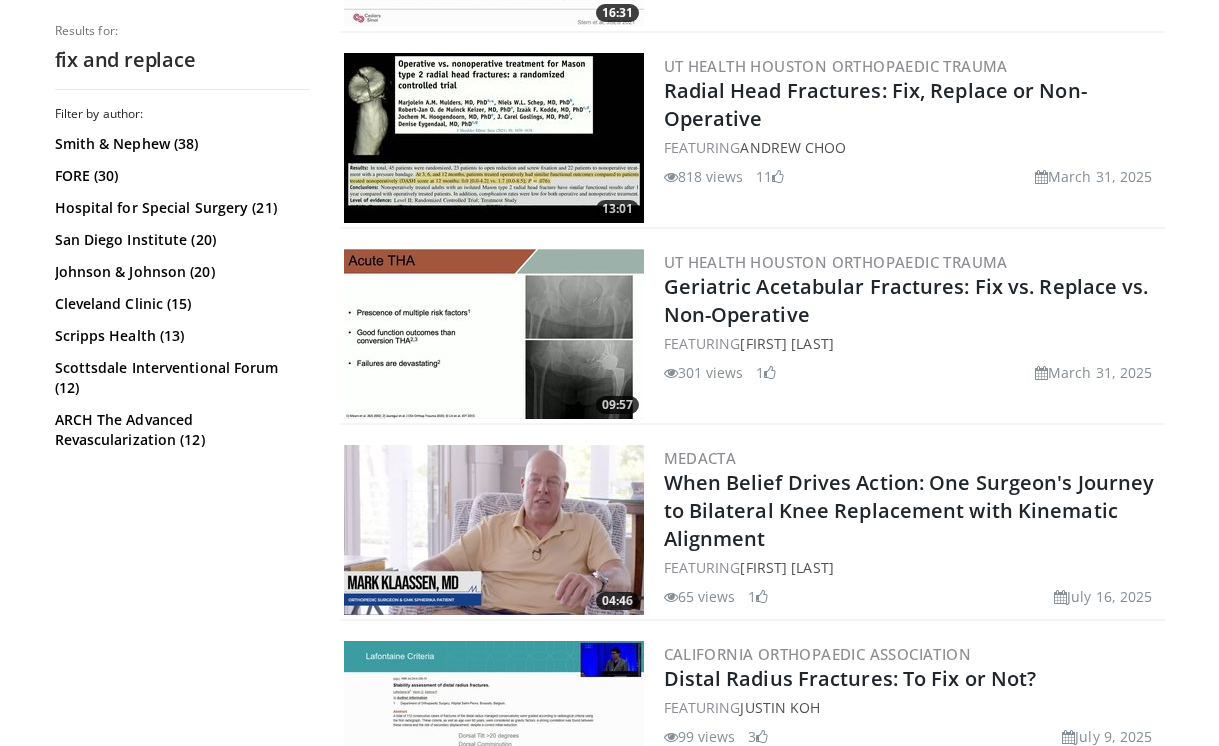 click at bounding box center [494, 334] 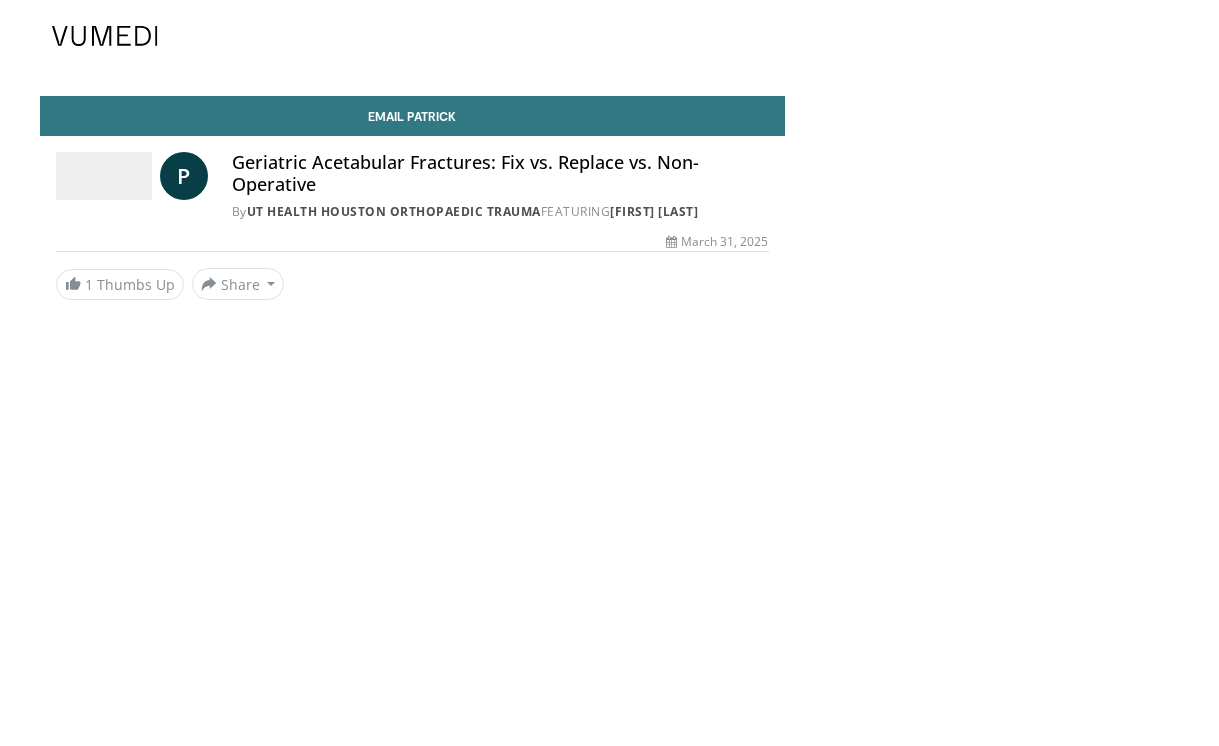 scroll, scrollTop: 0, scrollLeft: 0, axis: both 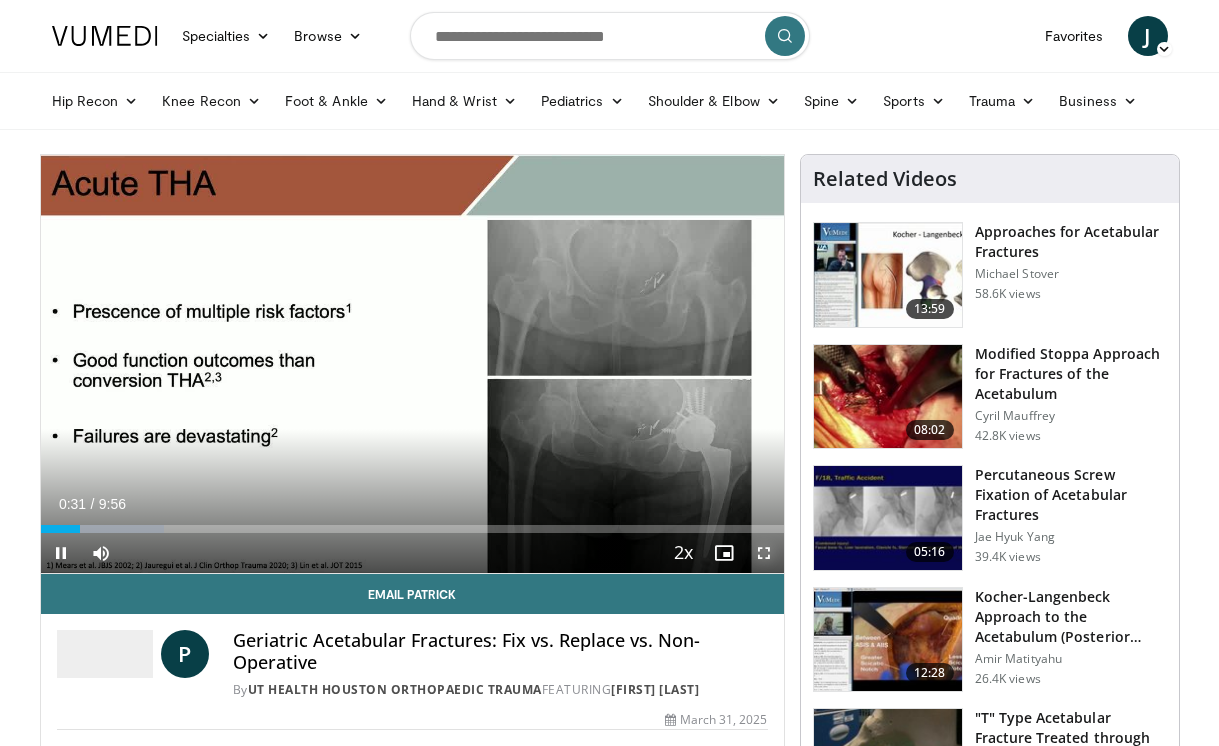 click at bounding box center [764, 553] 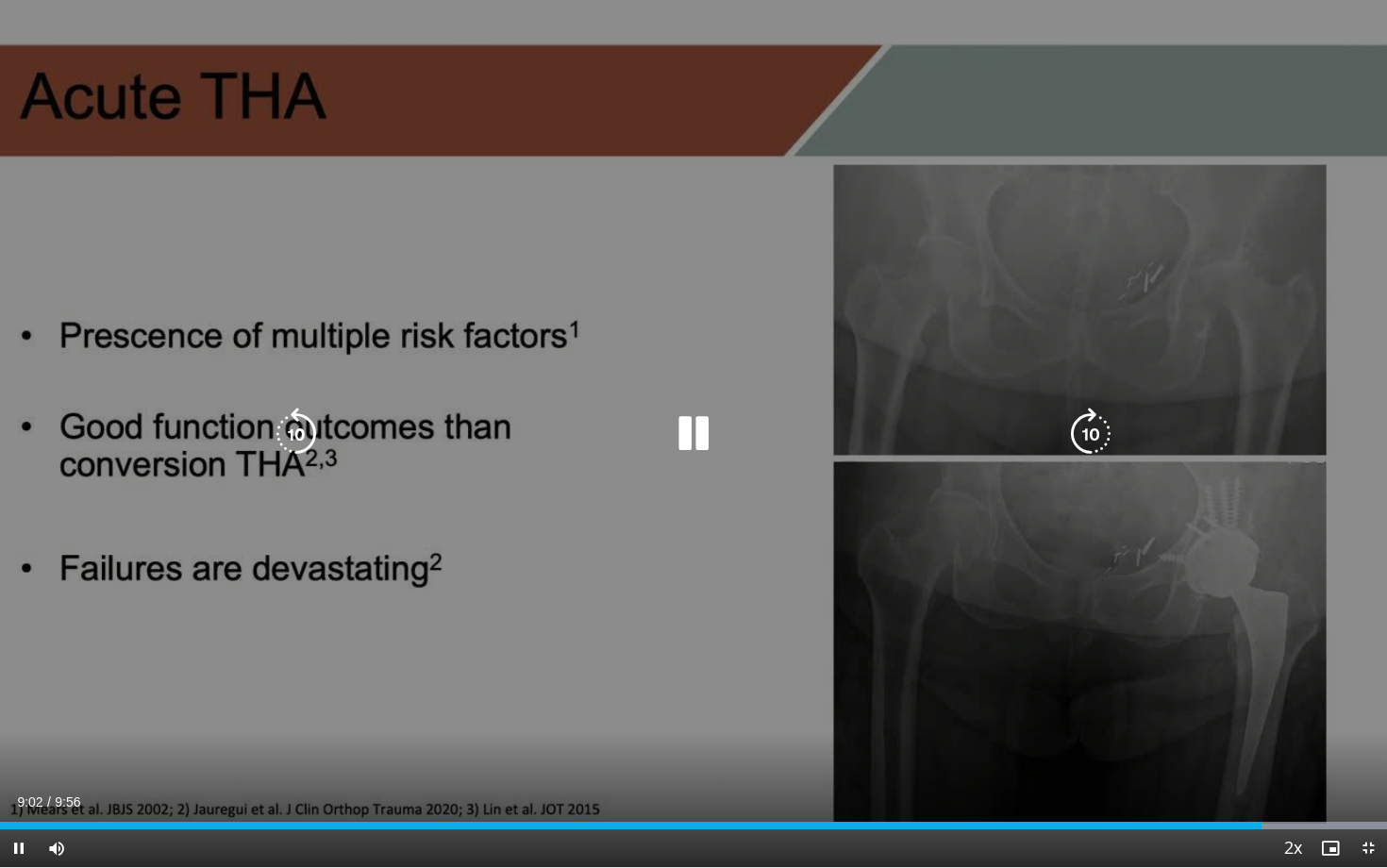 click at bounding box center (296, 434) 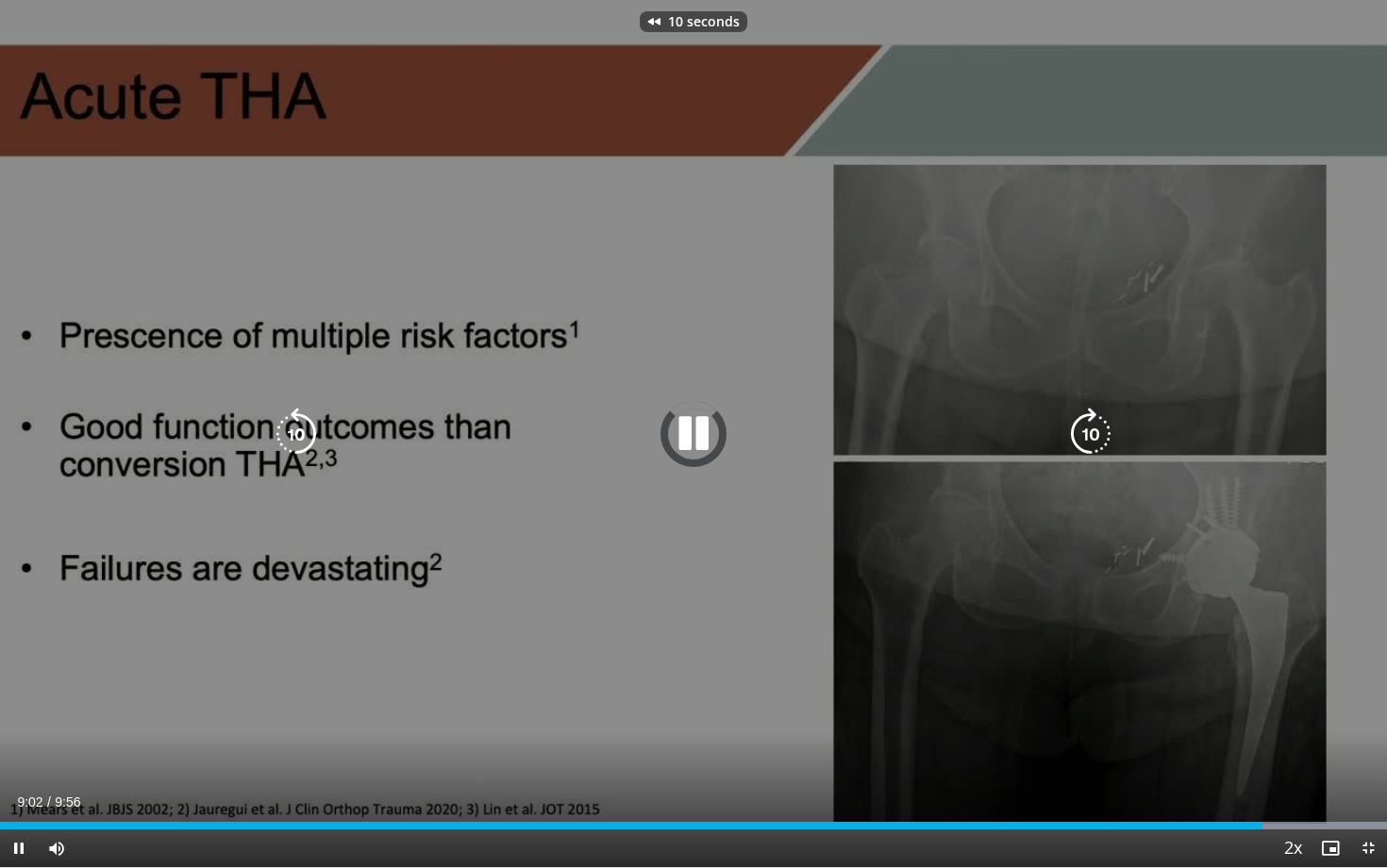 click at bounding box center [296, 434] 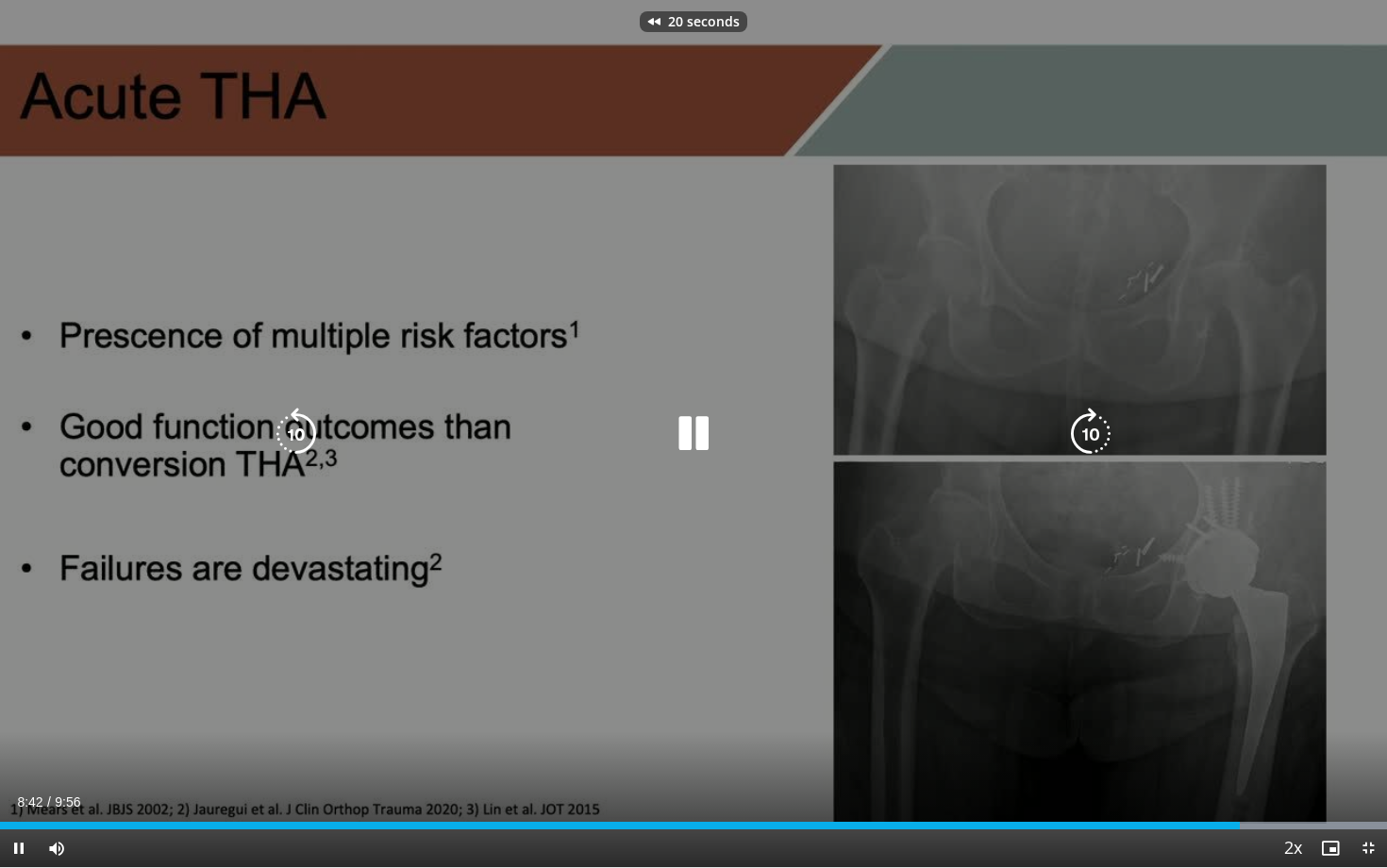 click at bounding box center (296, 434) 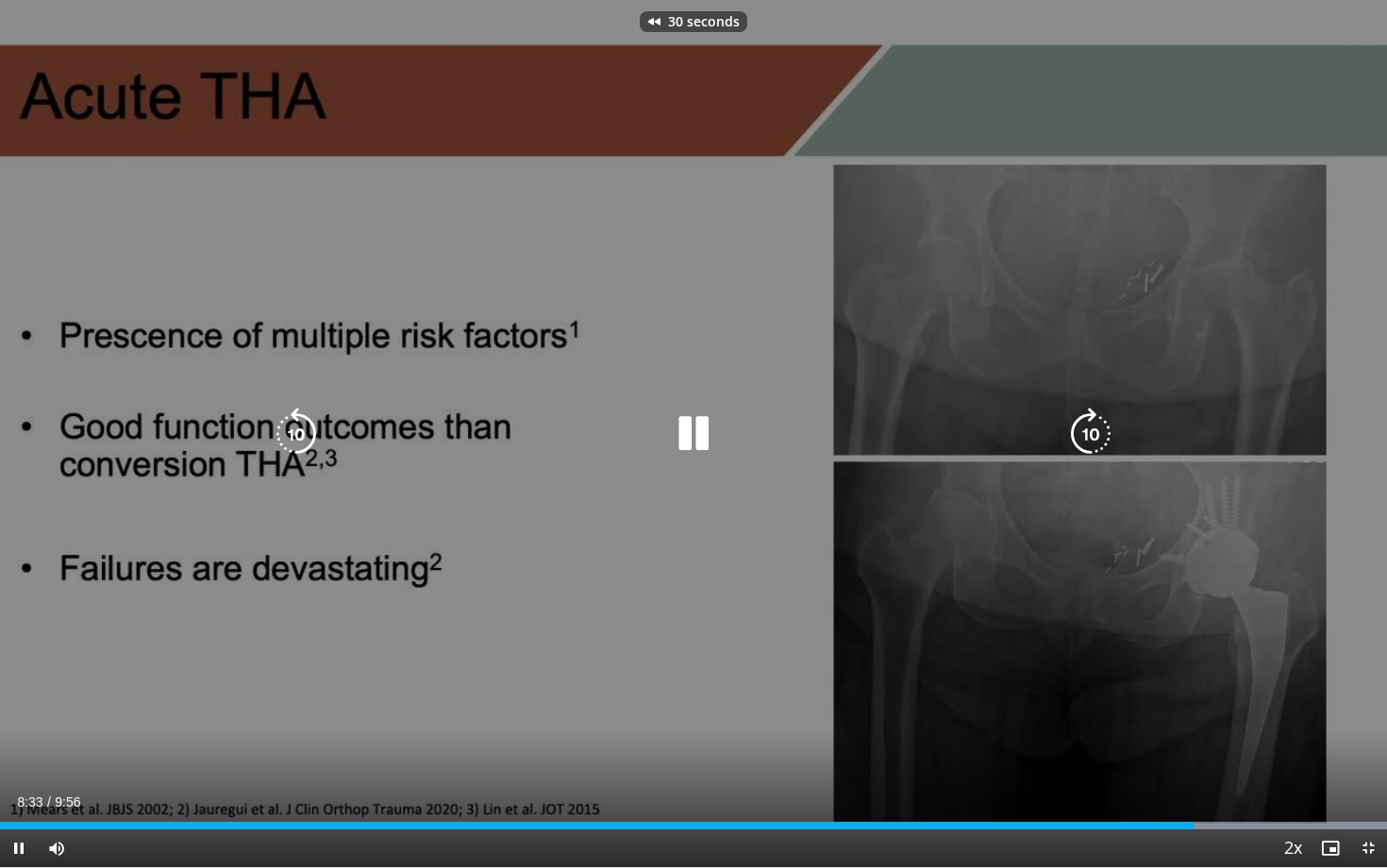 click at bounding box center (296, 434) 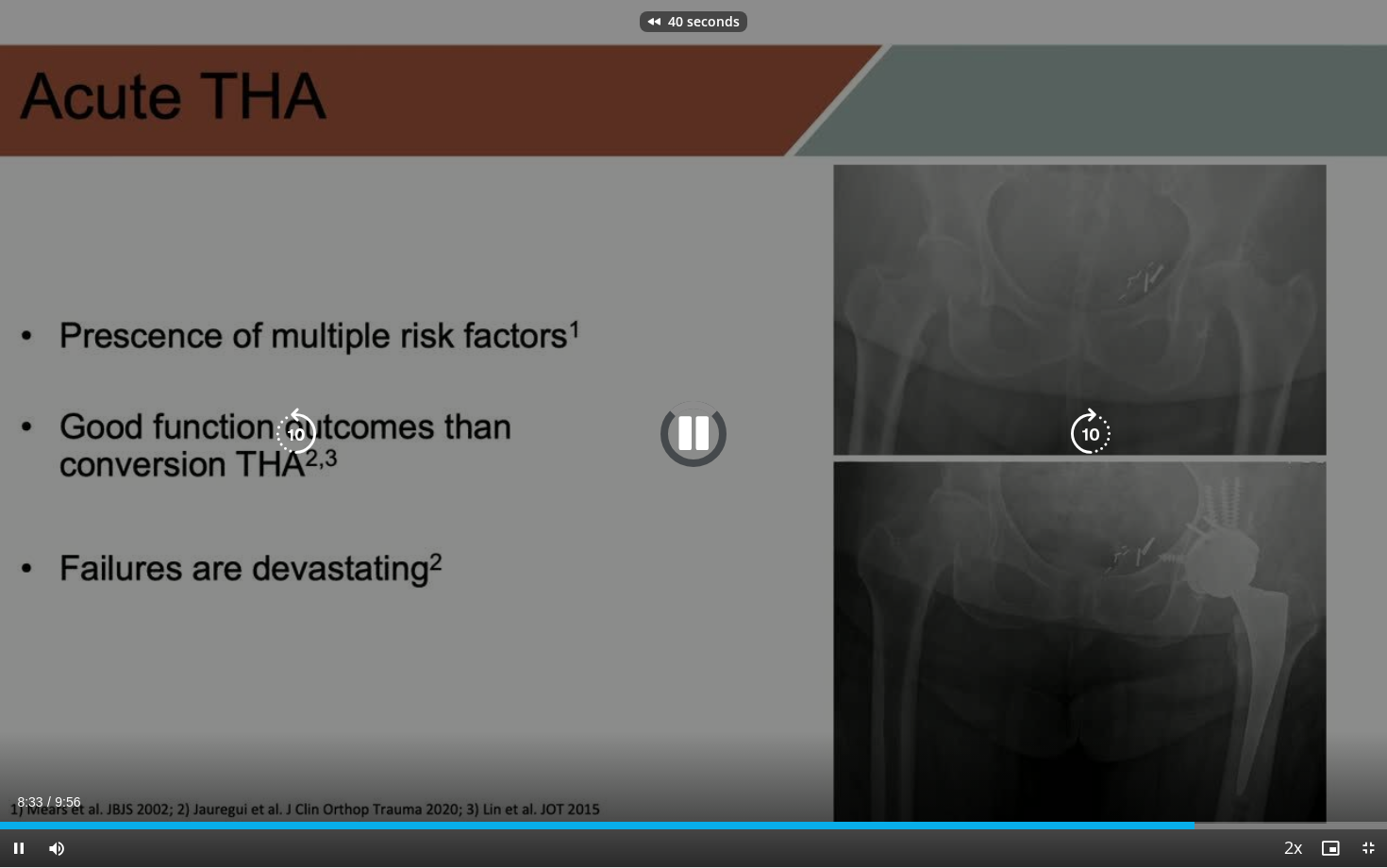 click at bounding box center [296, 434] 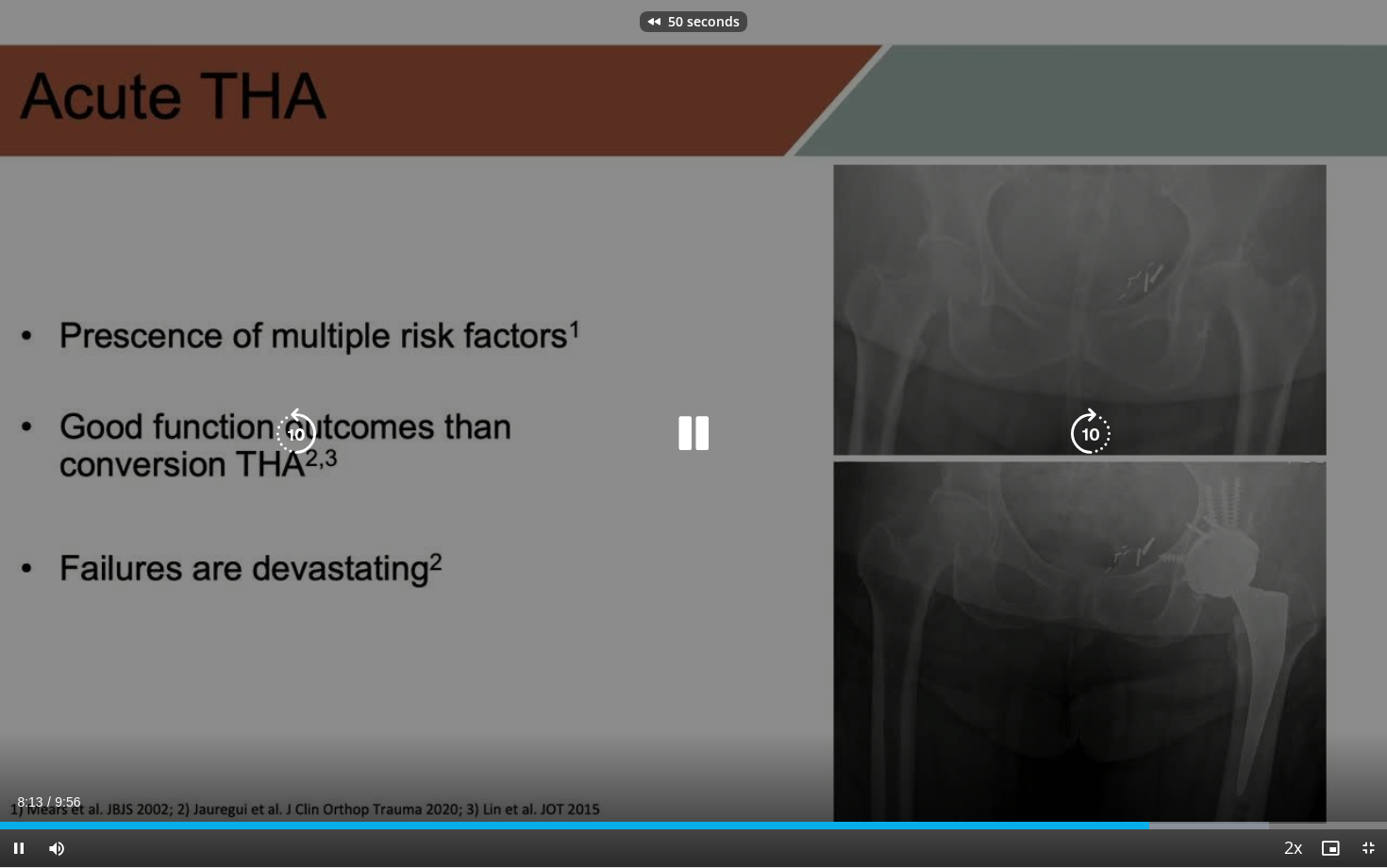 click at bounding box center (296, 434) 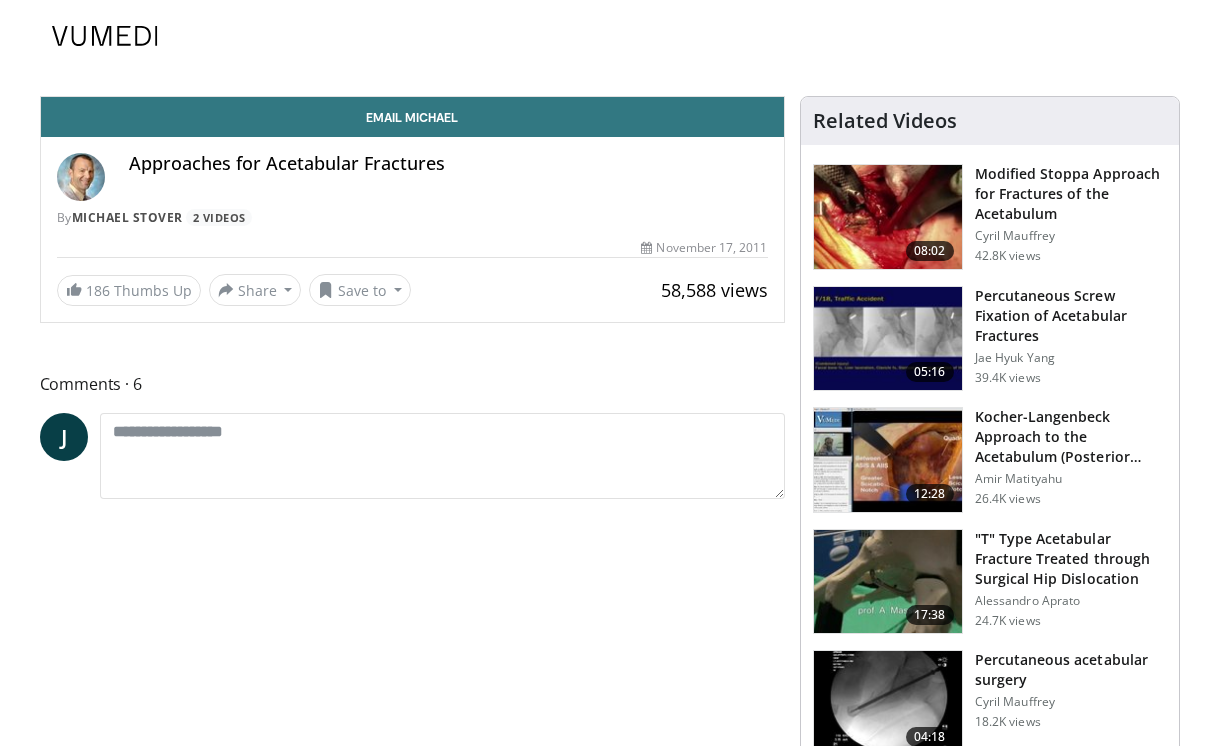scroll, scrollTop: 0, scrollLeft: 0, axis: both 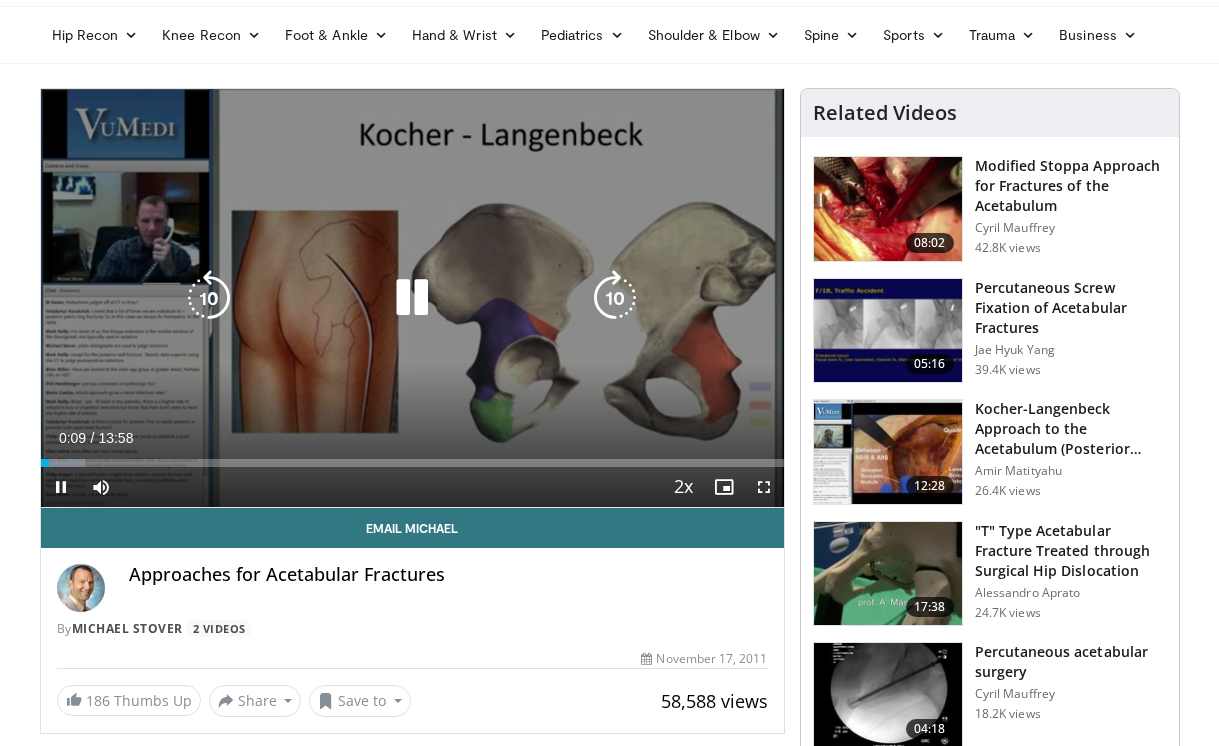click at bounding box center [412, 298] 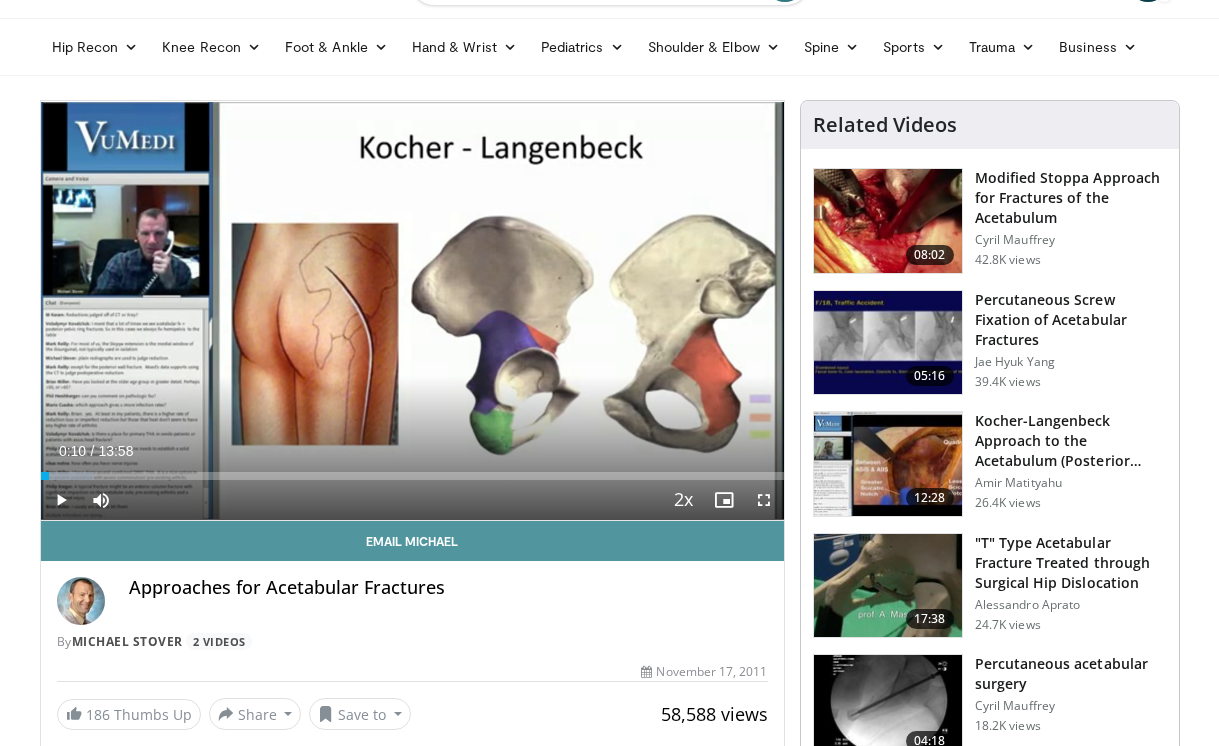 scroll, scrollTop: 0, scrollLeft: 0, axis: both 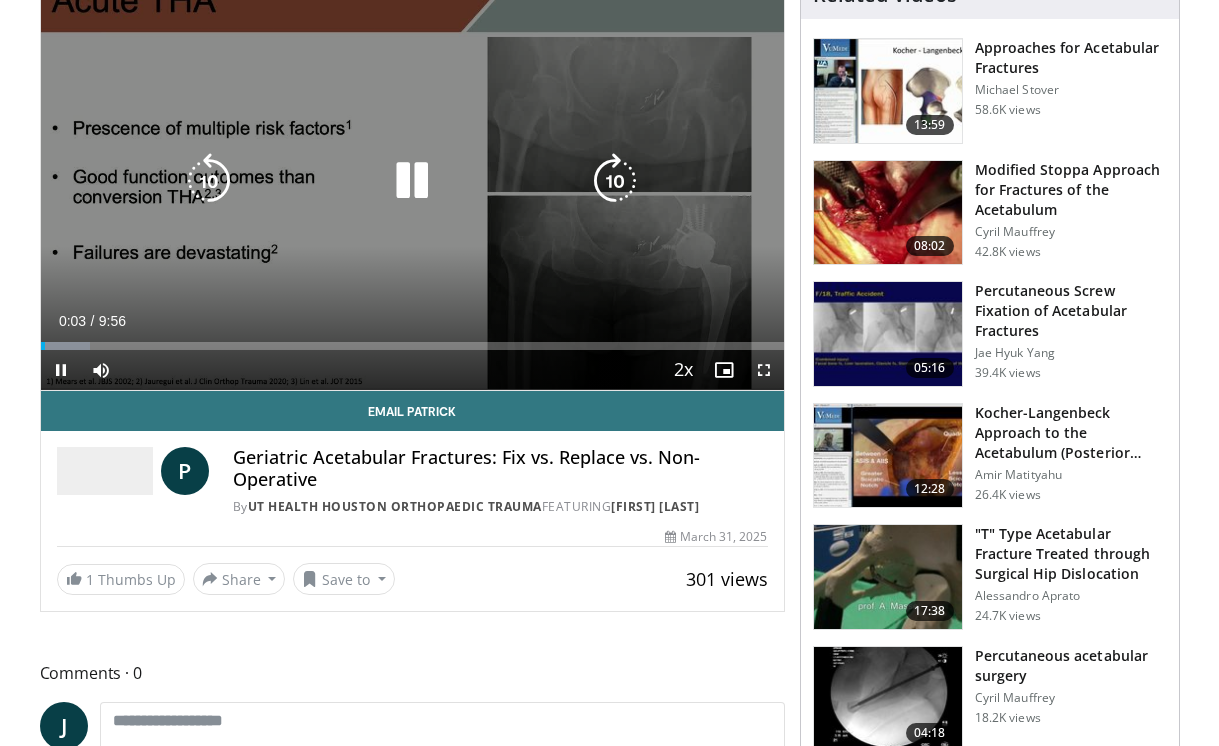 click at bounding box center (412, 181) 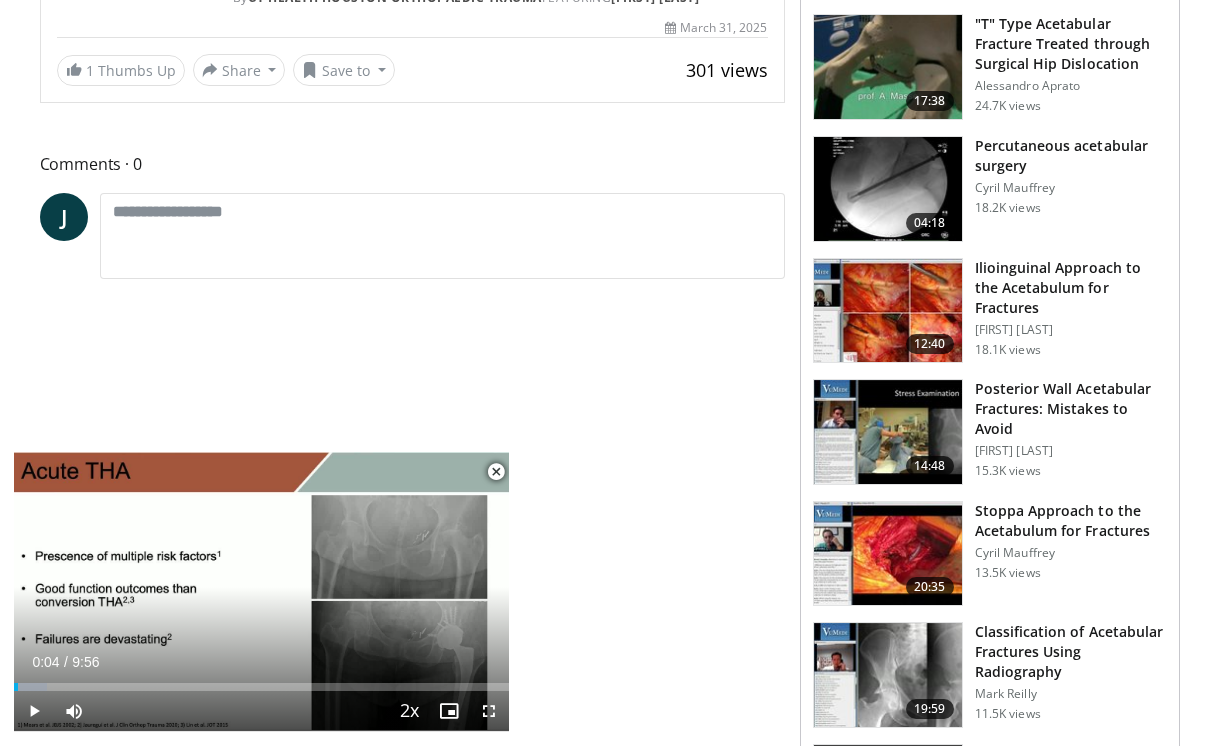 scroll, scrollTop: 693, scrollLeft: 0, axis: vertical 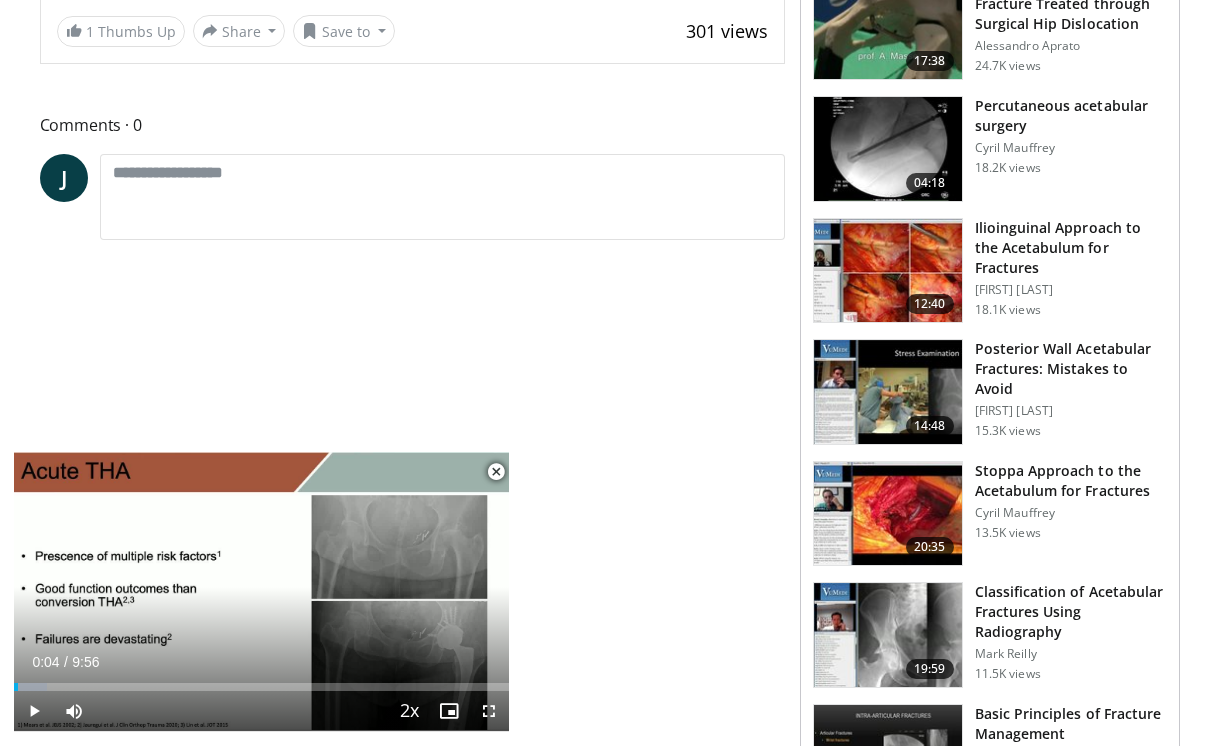 click on "Ilioinguinal Approach to the Acetabulum for Fractures" at bounding box center [1071, 248] 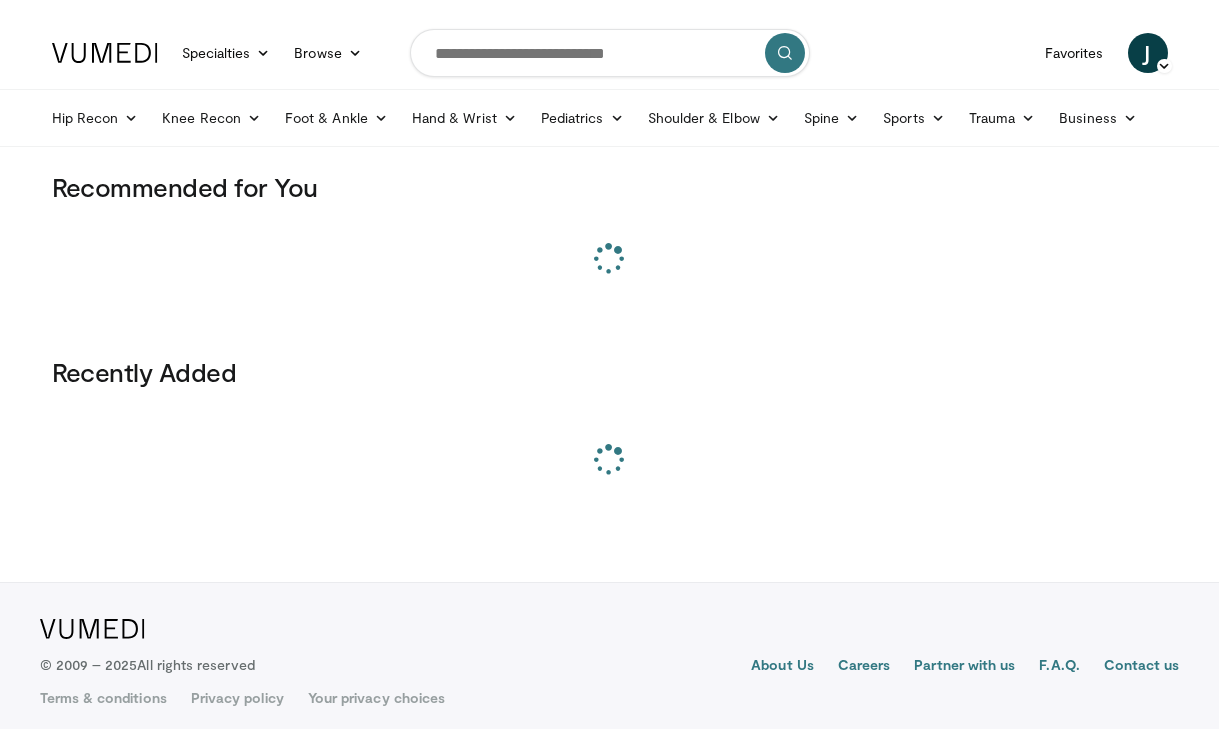 scroll, scrollTop: 0, scrollLeft: 0, axis: both 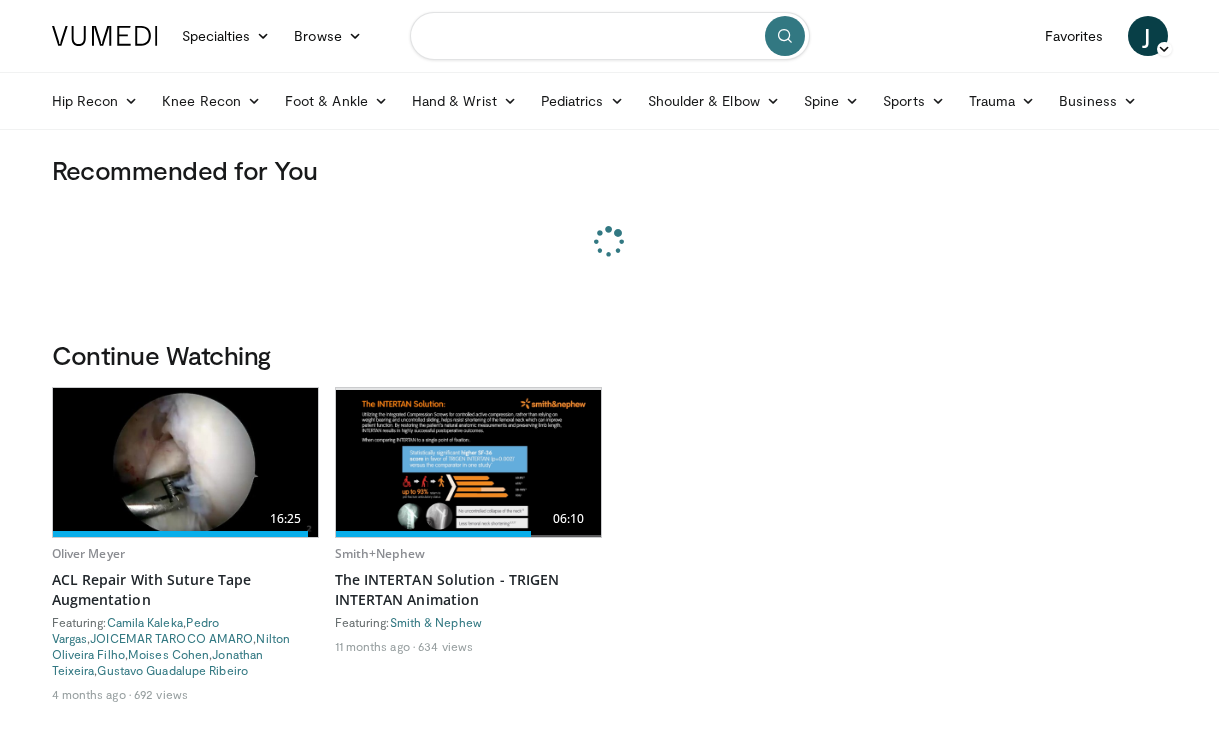 click at bounding box center (610, 36) 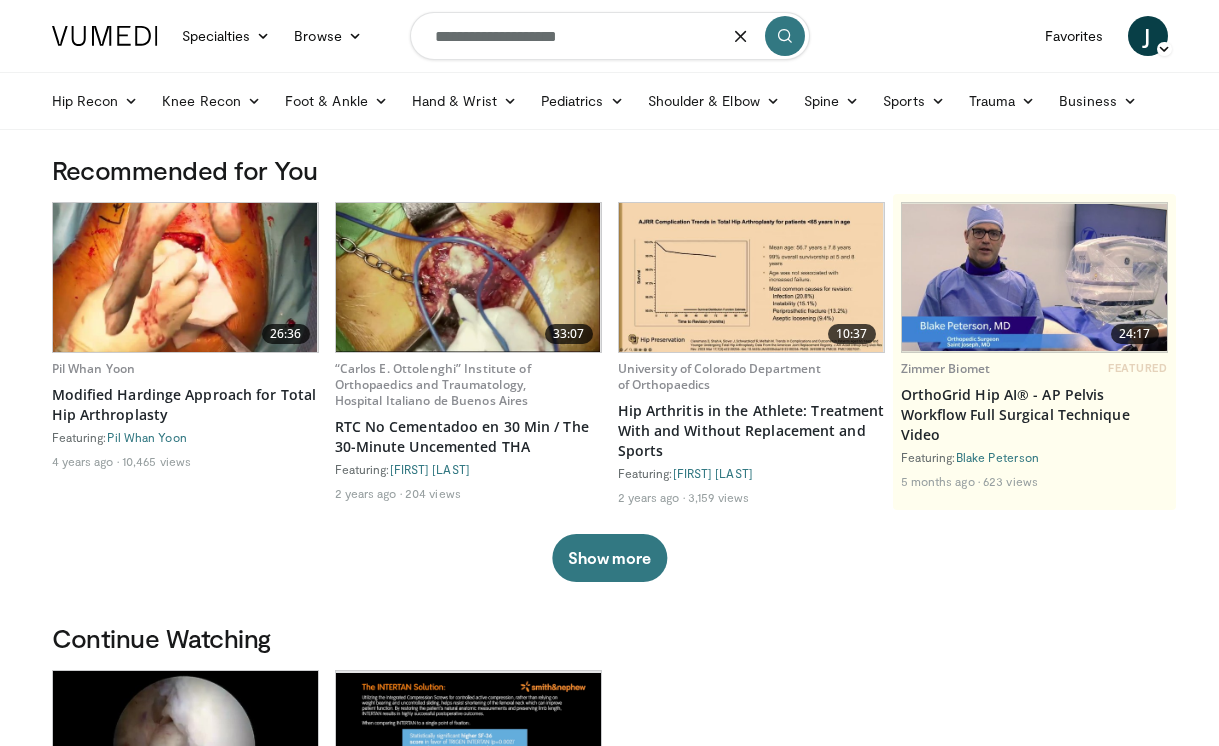 type on "**********" 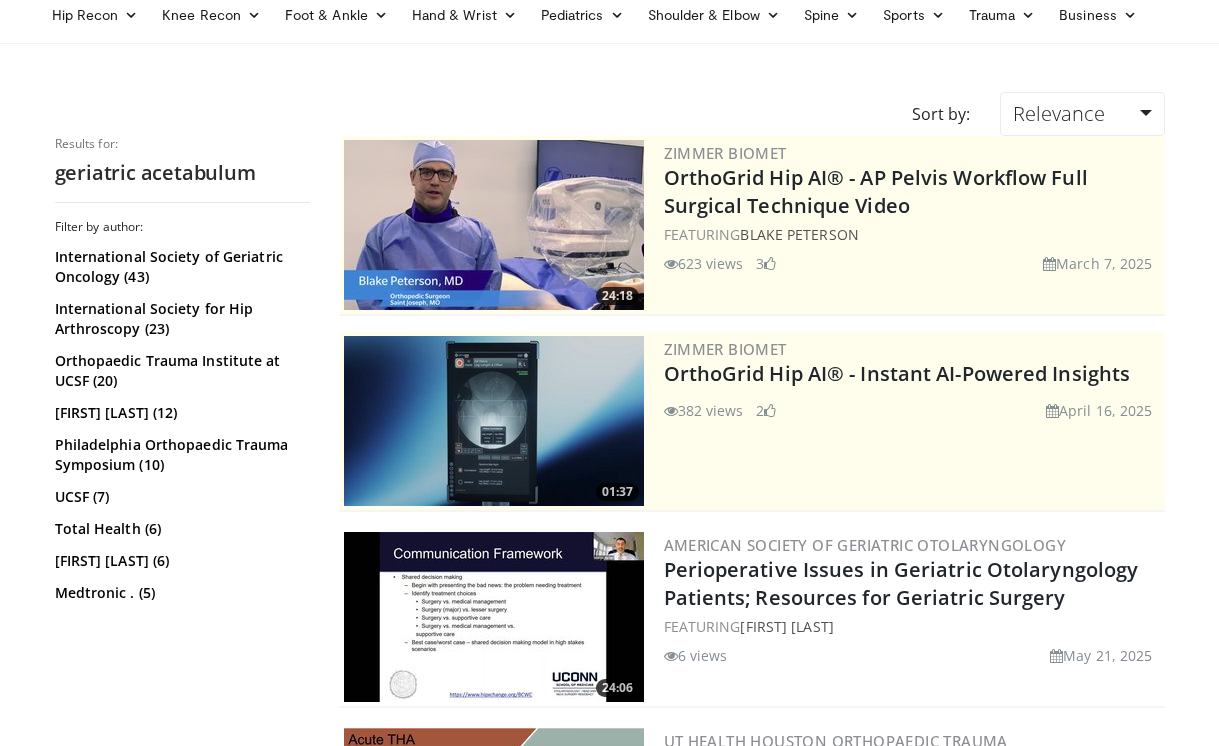 scroll, scrollTop: 0, scrollLeft: 0, axis: both 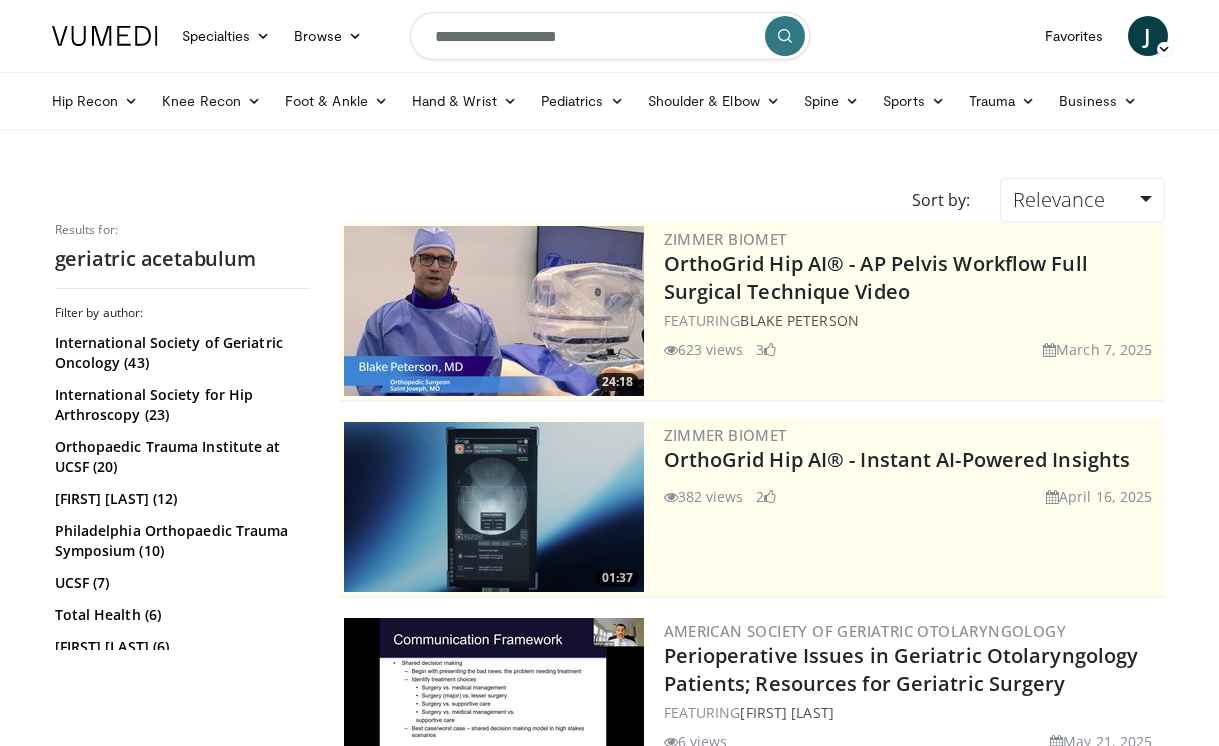 click on "**********" at bounding box center (610, 36) 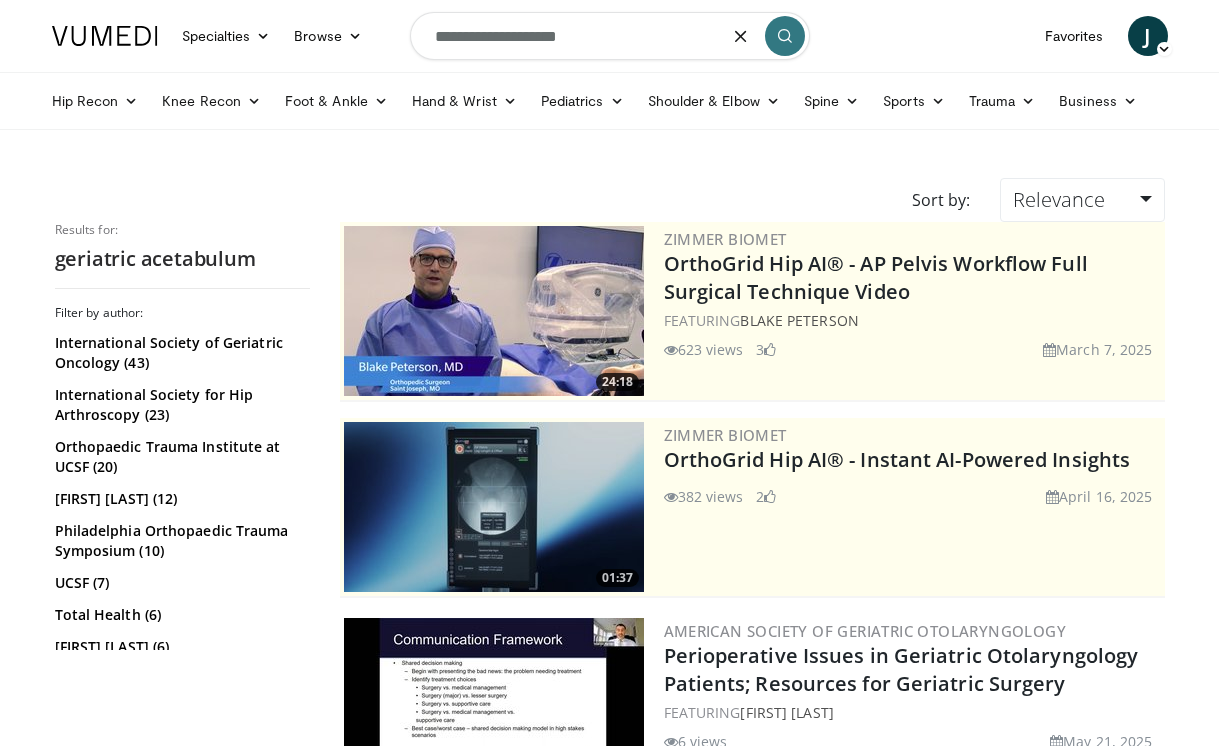 click on "**********" at bounding box center [610, 36] 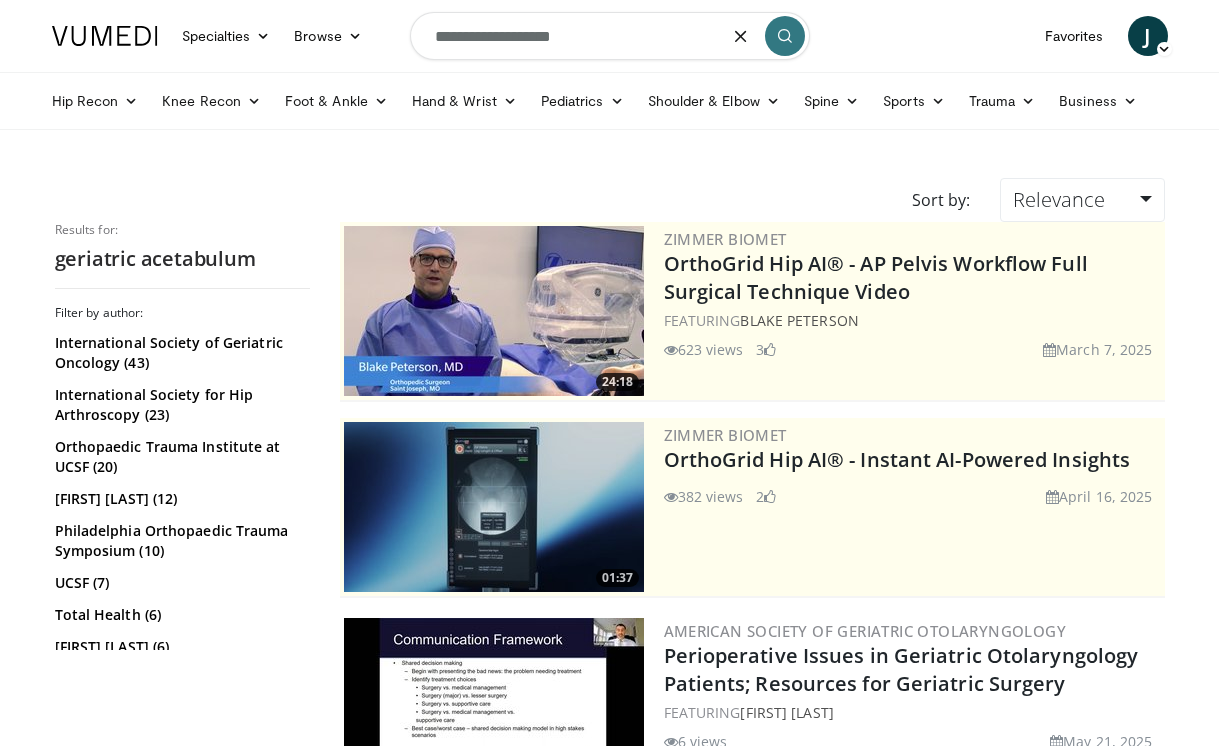 type on "**********" 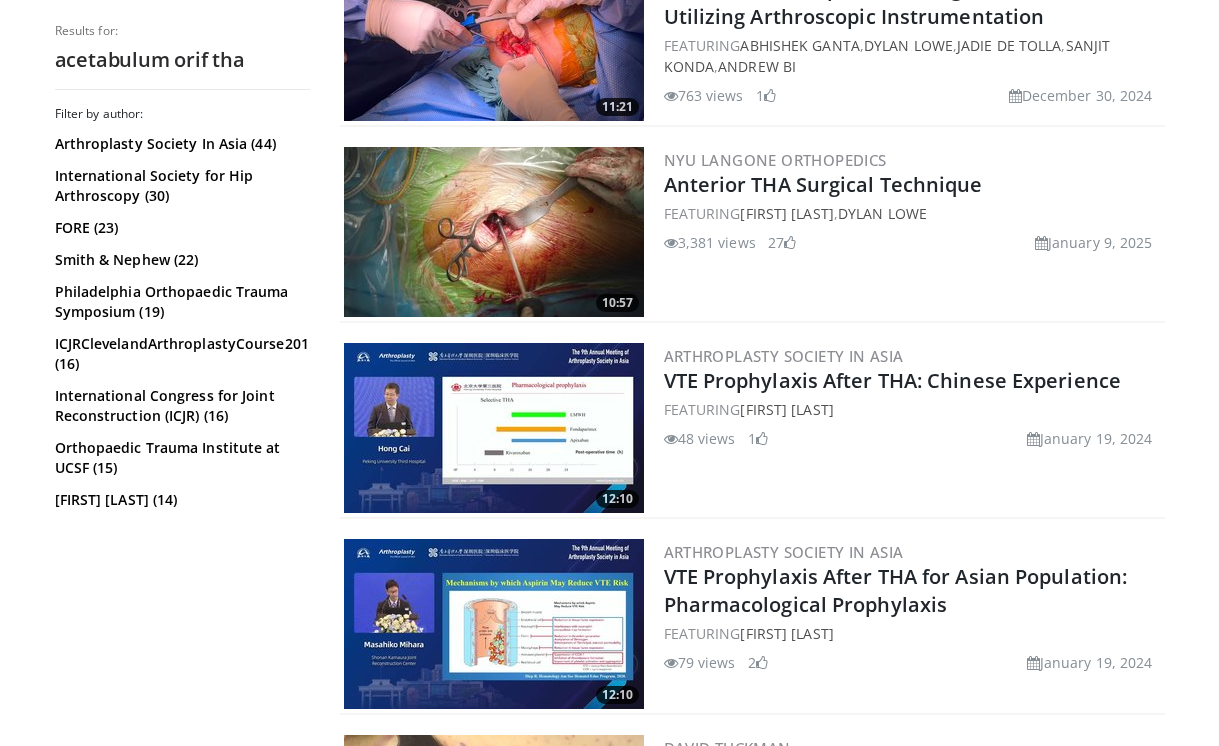 scroll, scrollTop: 2633, scrollLeft: 0, axis: vertical 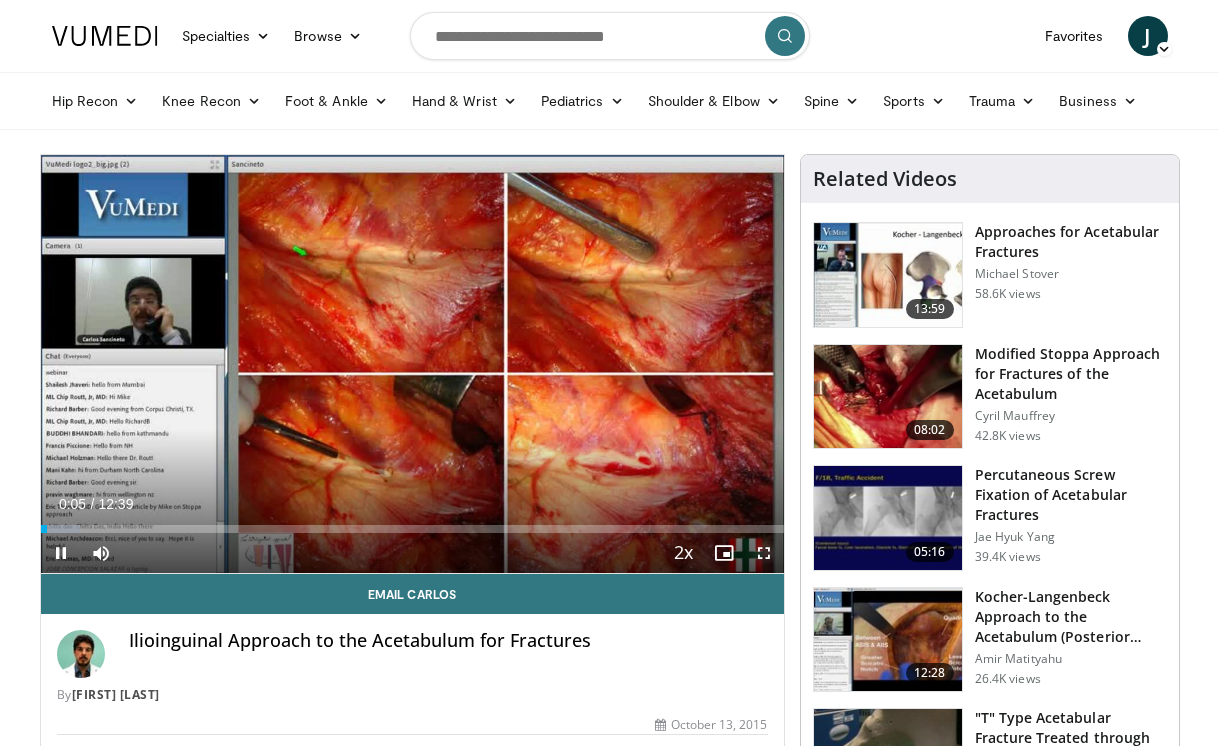 click at bounding box center (764, 553) 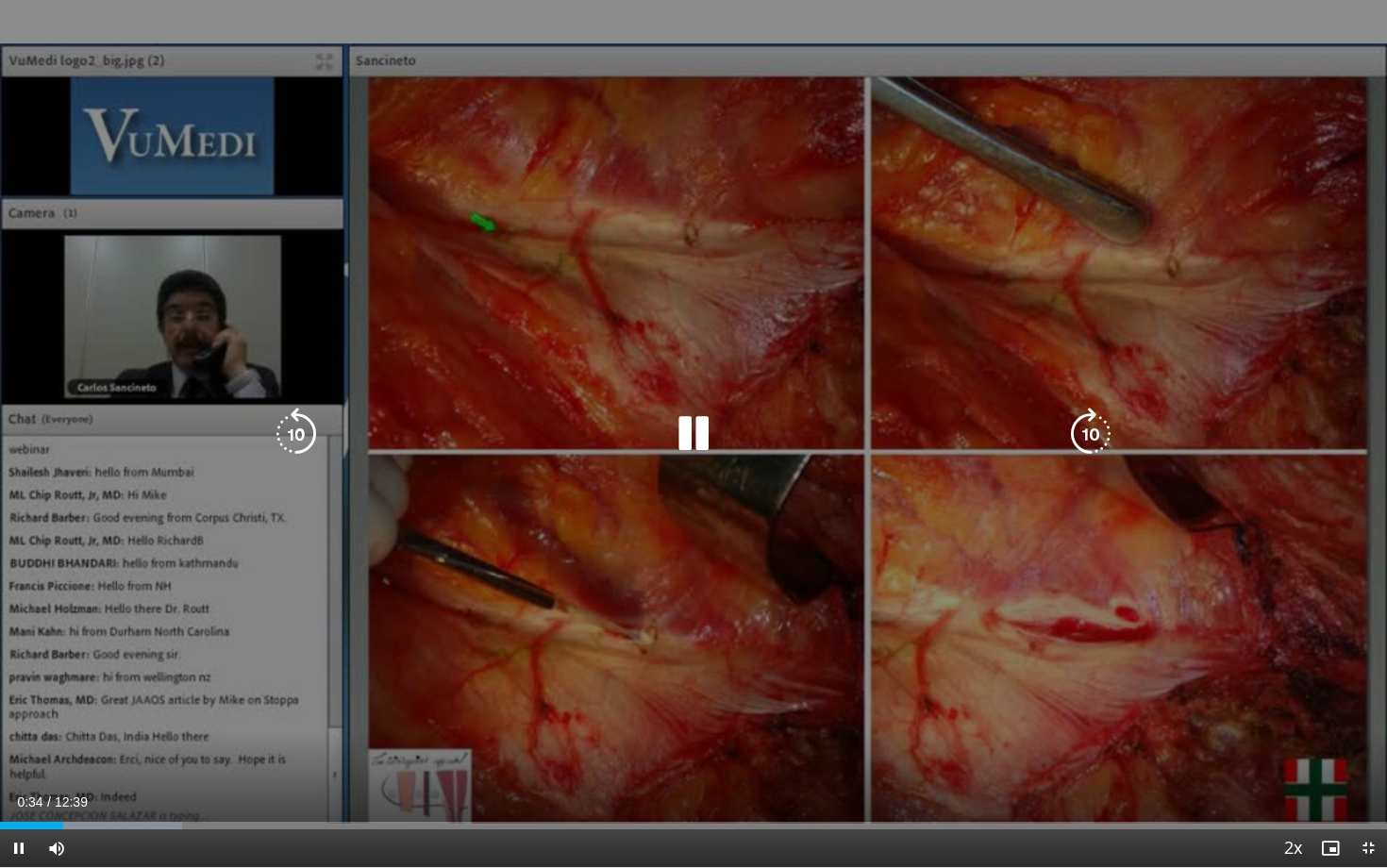 click on "10 seconds
Tap to unmute" at bounding box center (694, 433) 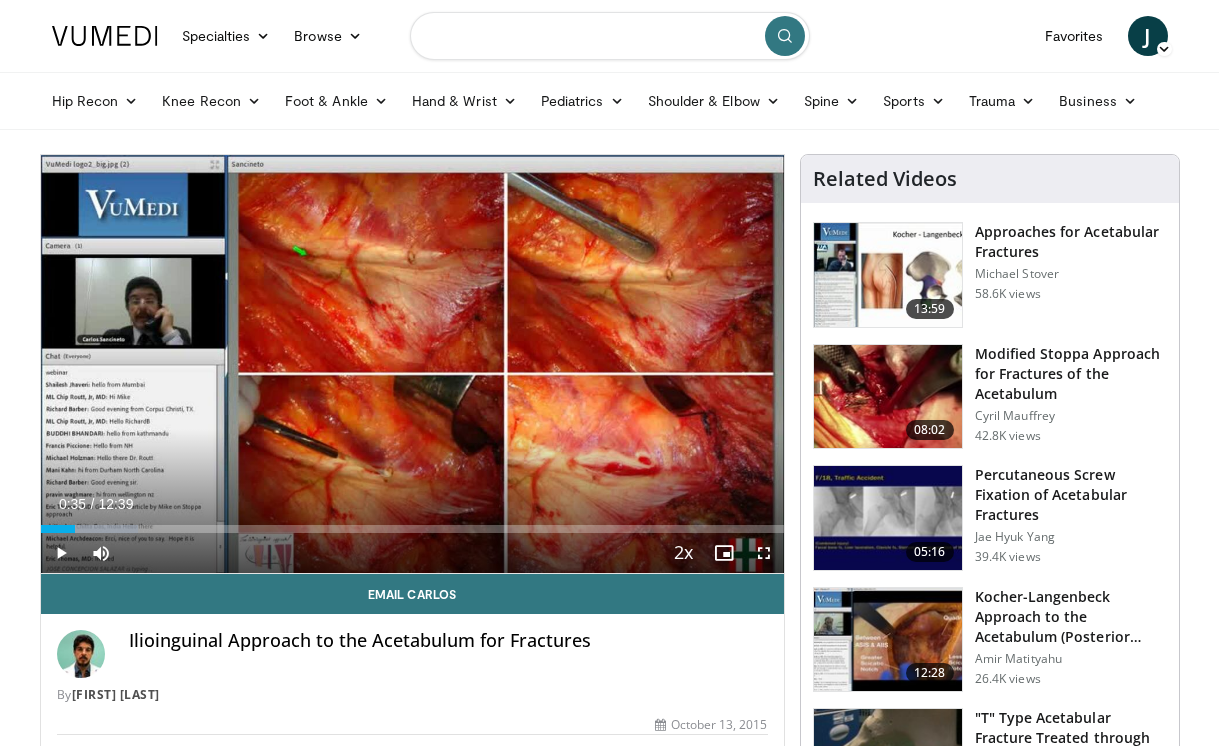 click at bounding box center [610, 36] 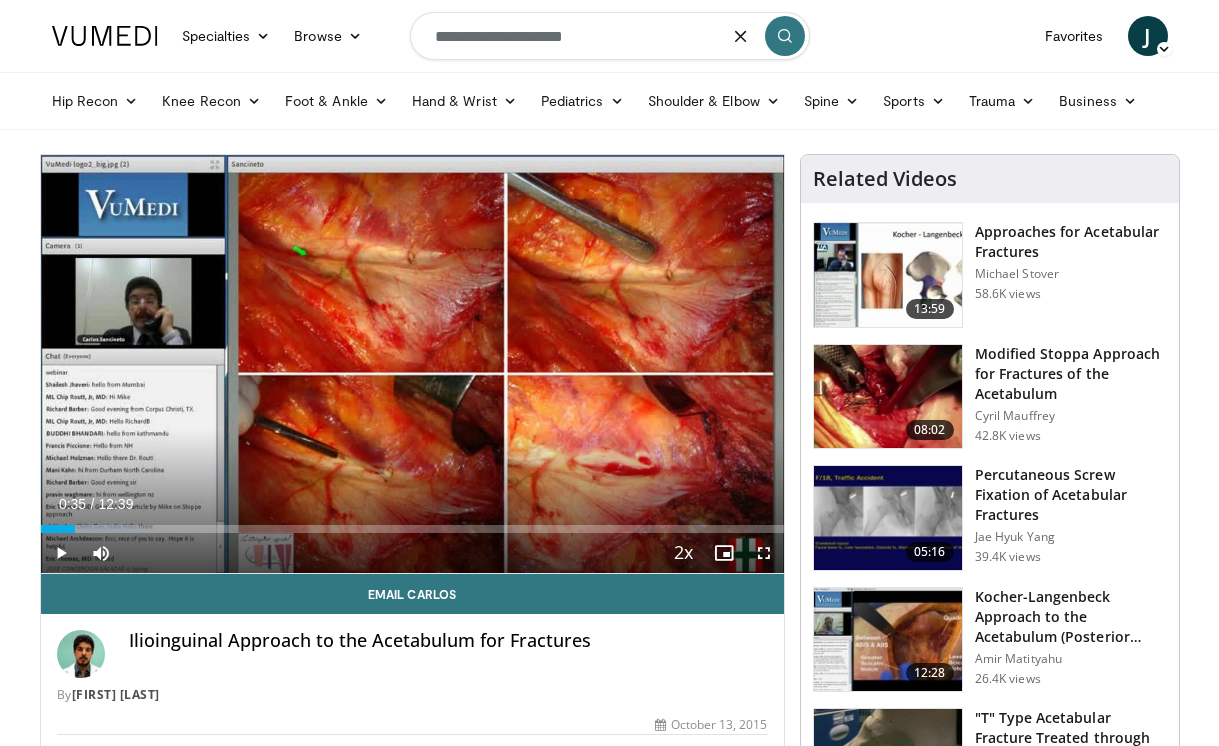 type on "**********" 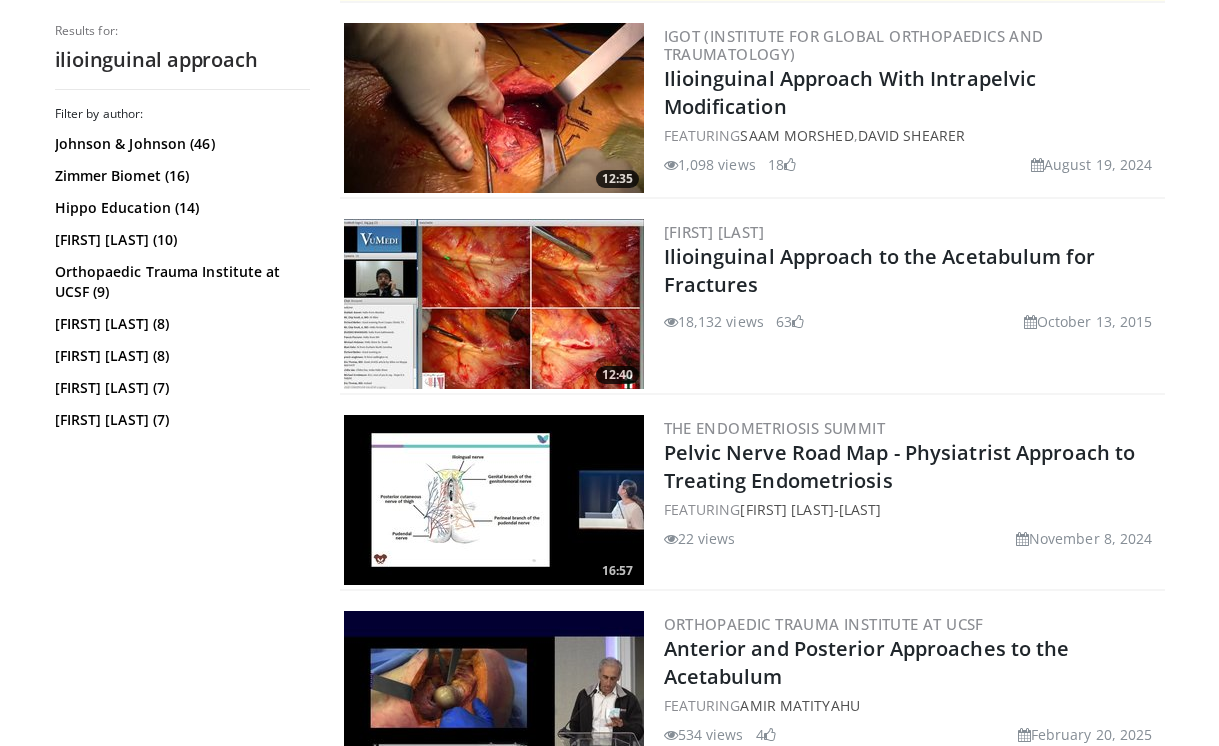 scroll, scrollTop: 572, scrollLeft: 0, axis: vertical 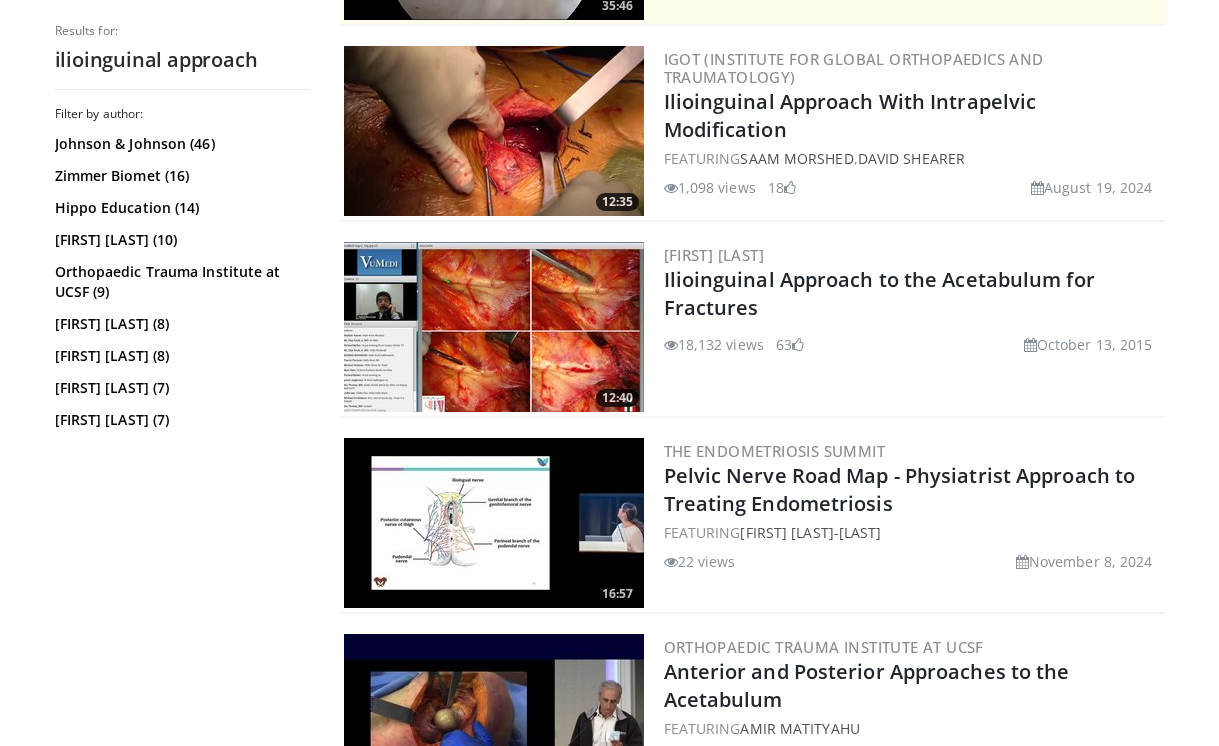 click at bounding box center [494, 327] 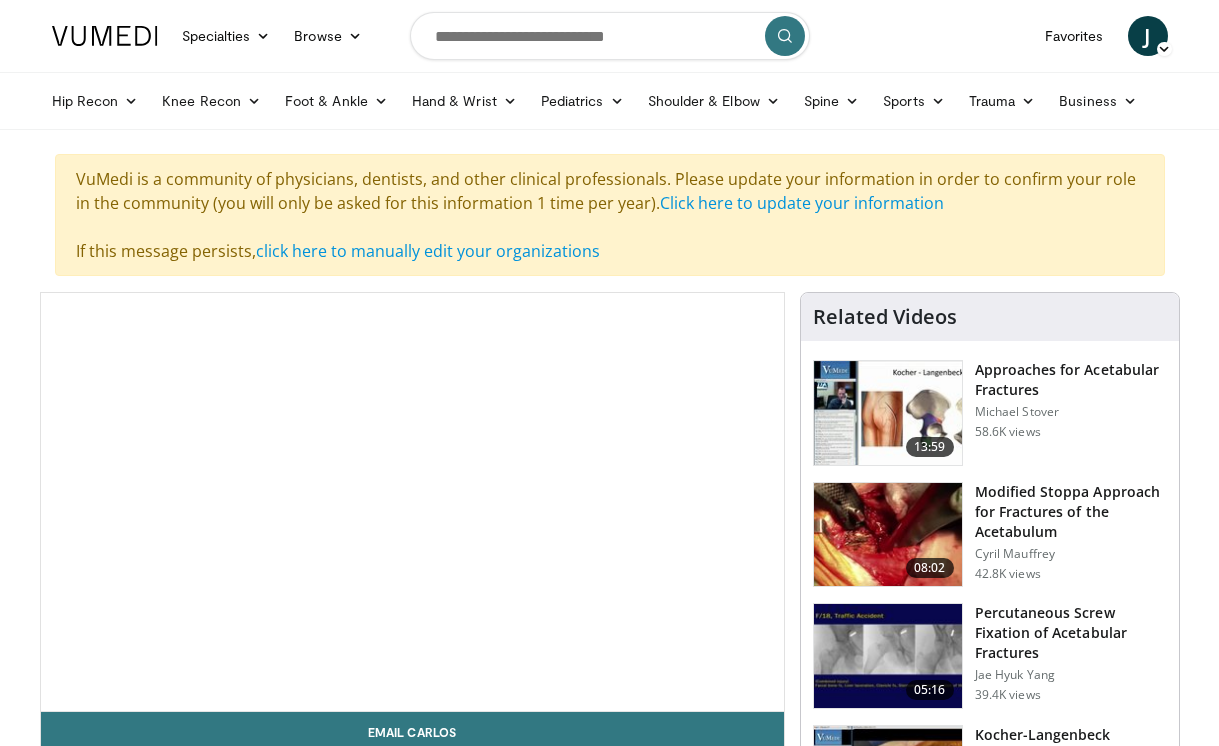 scroll, scrollTop: 0, scrollLeft: 0, axis: both 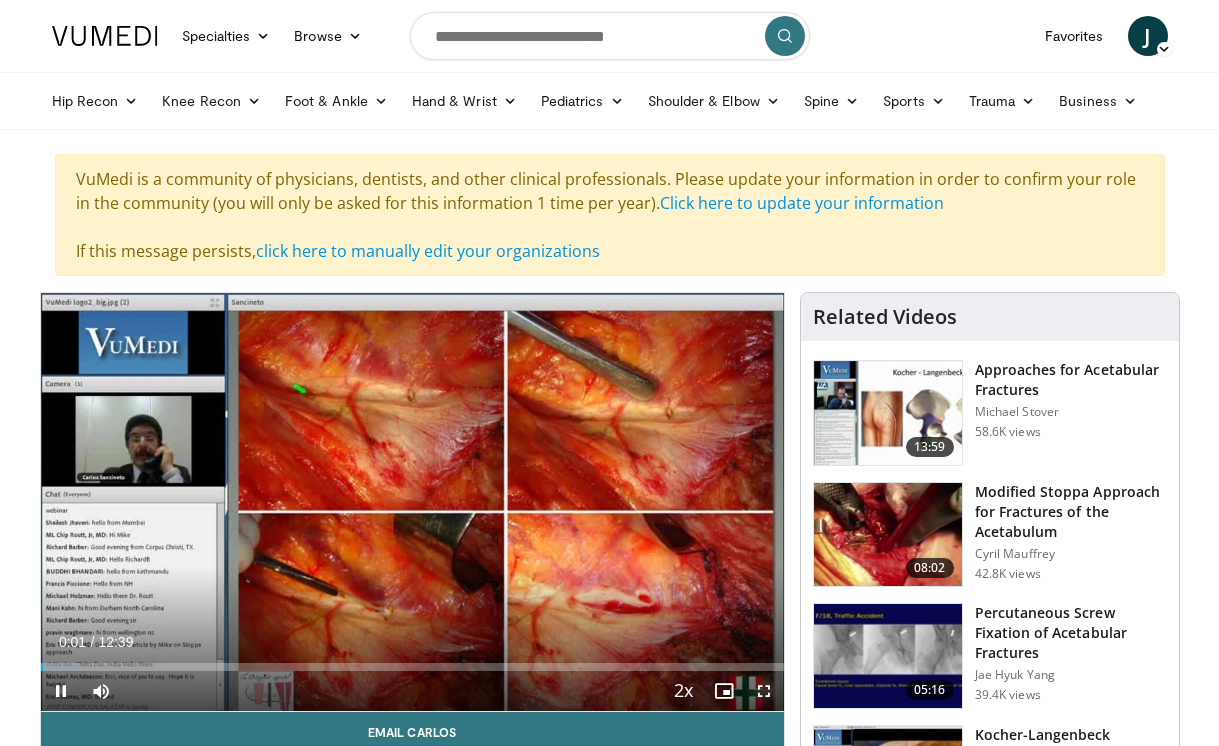 click at bounding box center (764, 691) 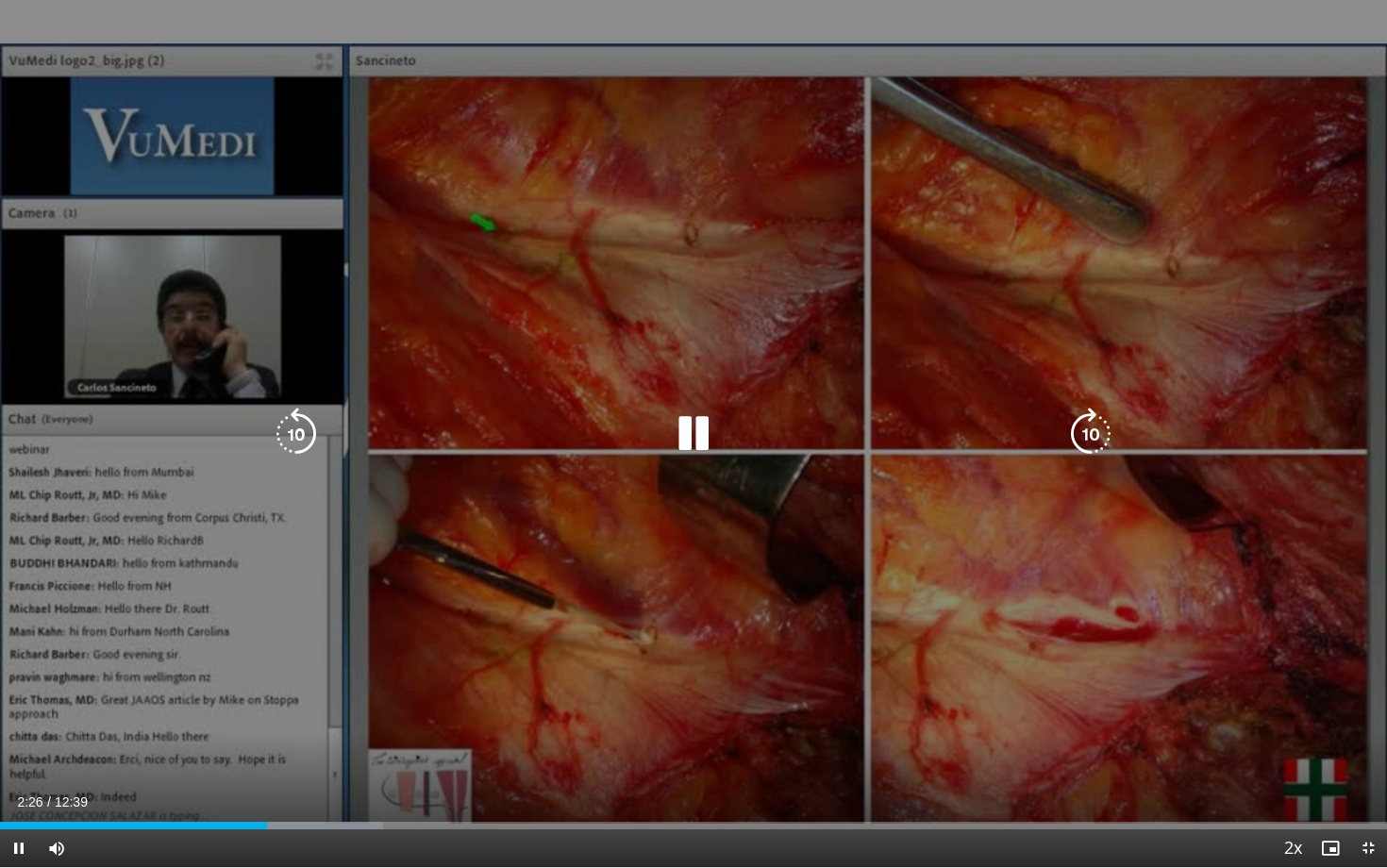 click at bounding box center [694, 434] 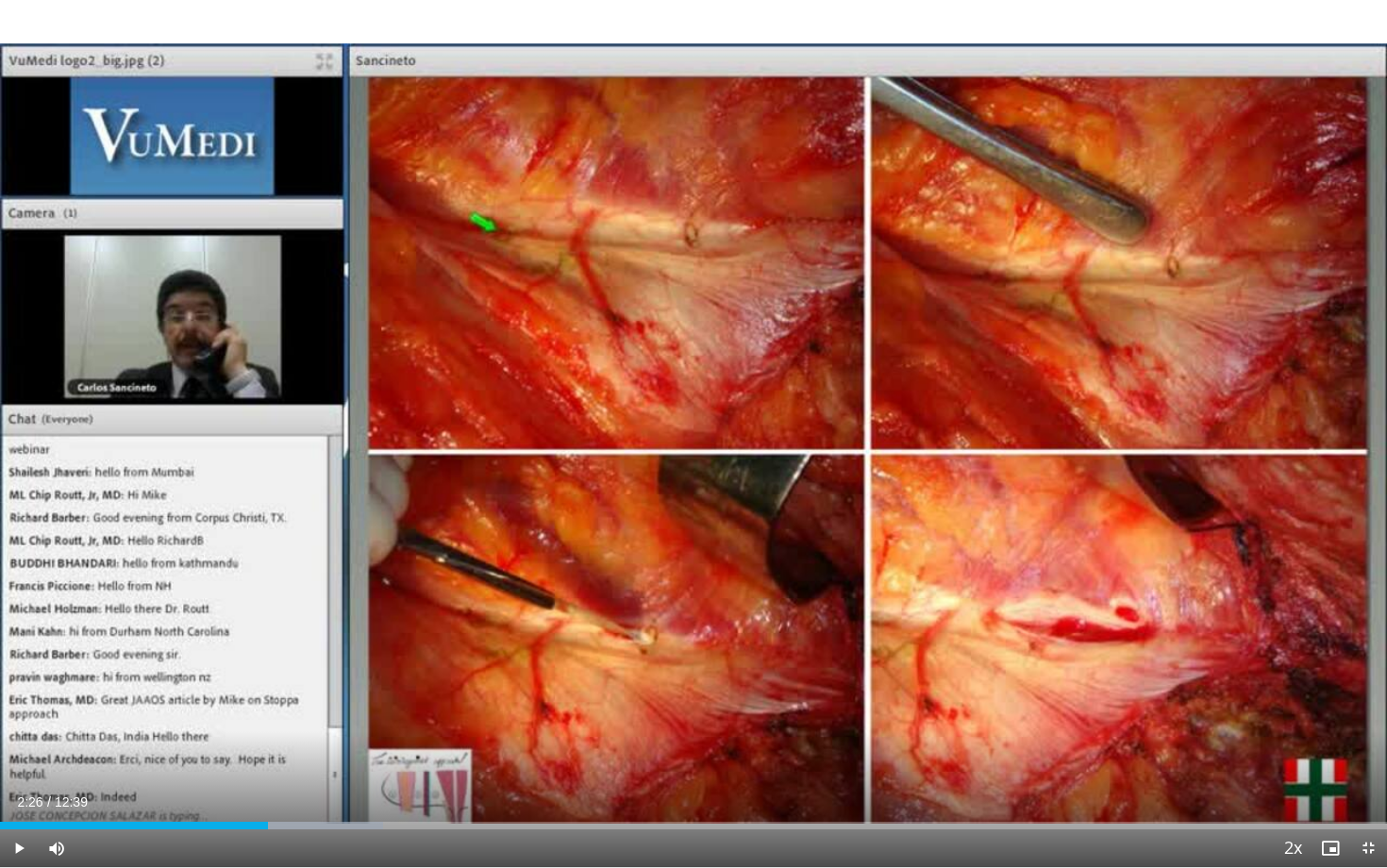 click on "10 seconds
Tap to unmute" at bounding box center [694, 433] 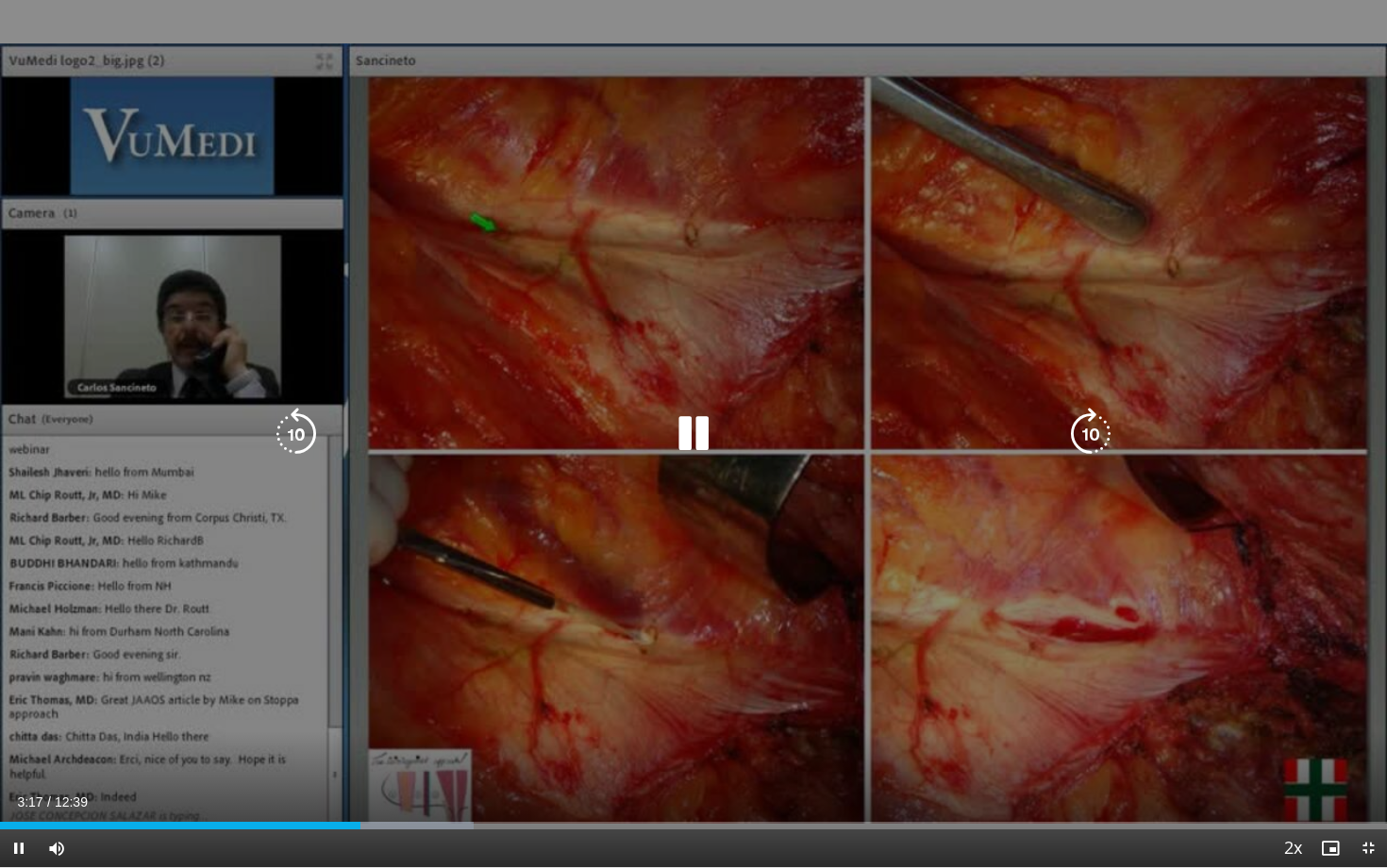 click at bounding box center (694, 434) 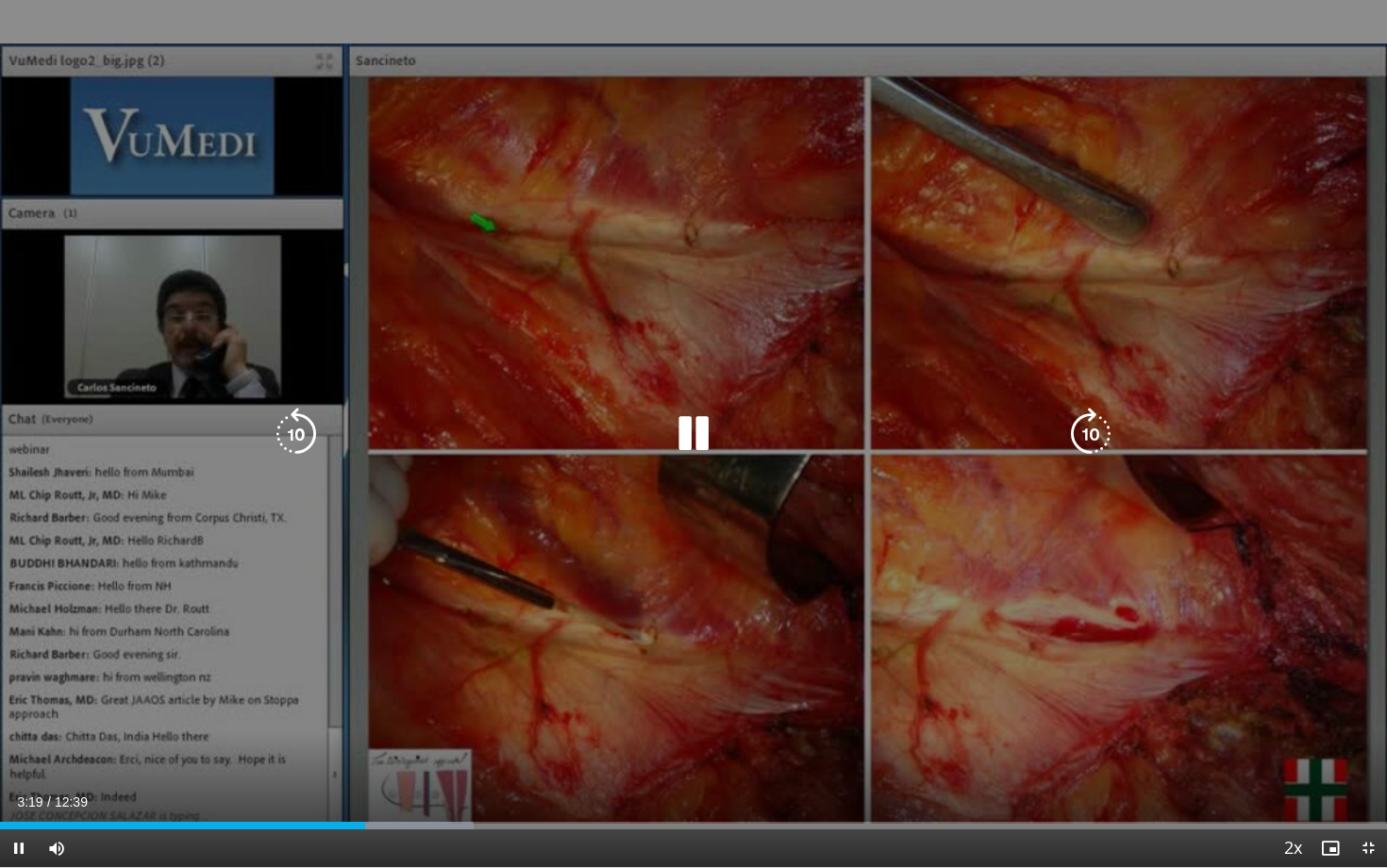 click at bounding box center [296, 434] 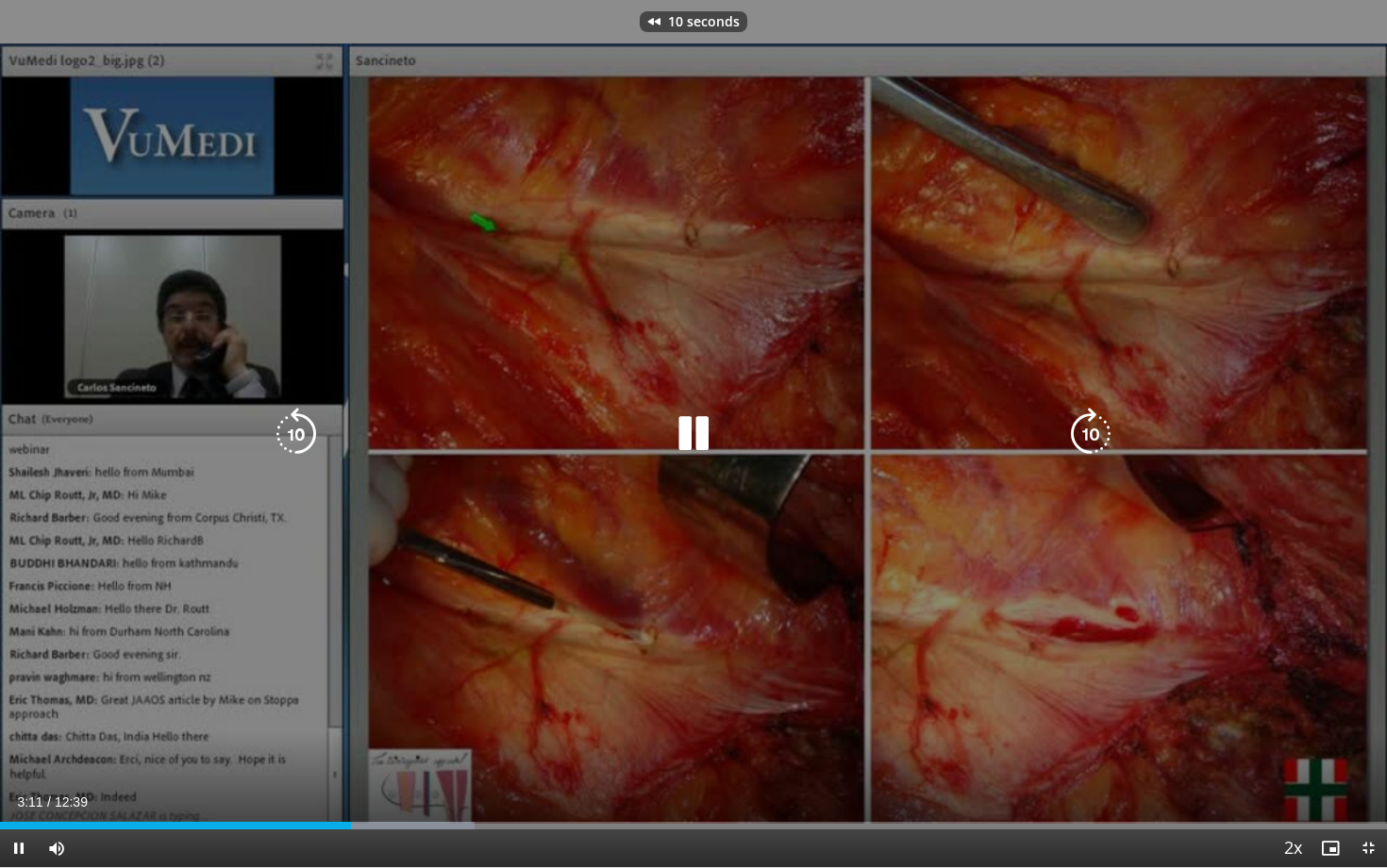click at bounding box center (694, 434) 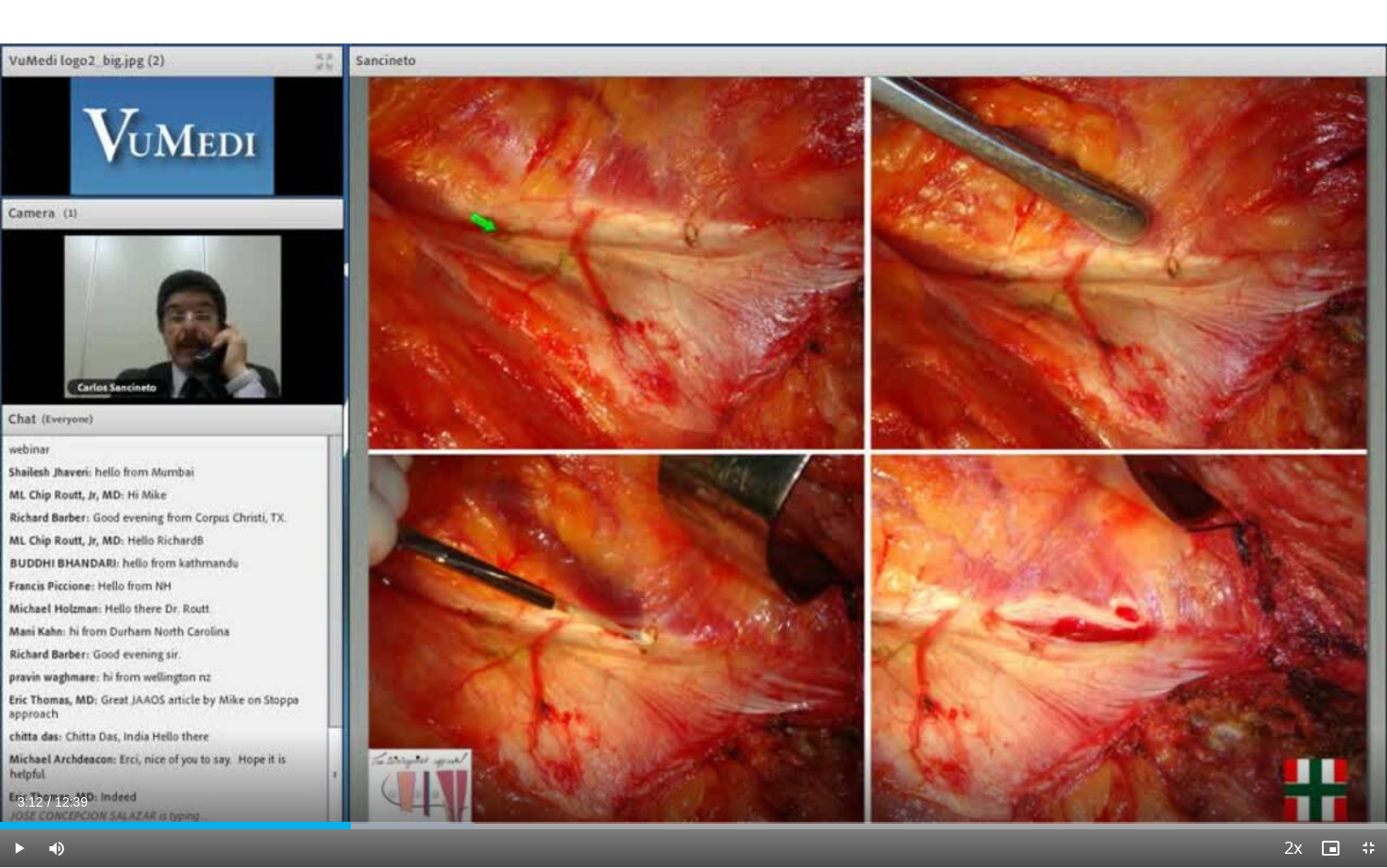 click on "10 seconds
Tap to unmute" at bounding box center [694, 433] 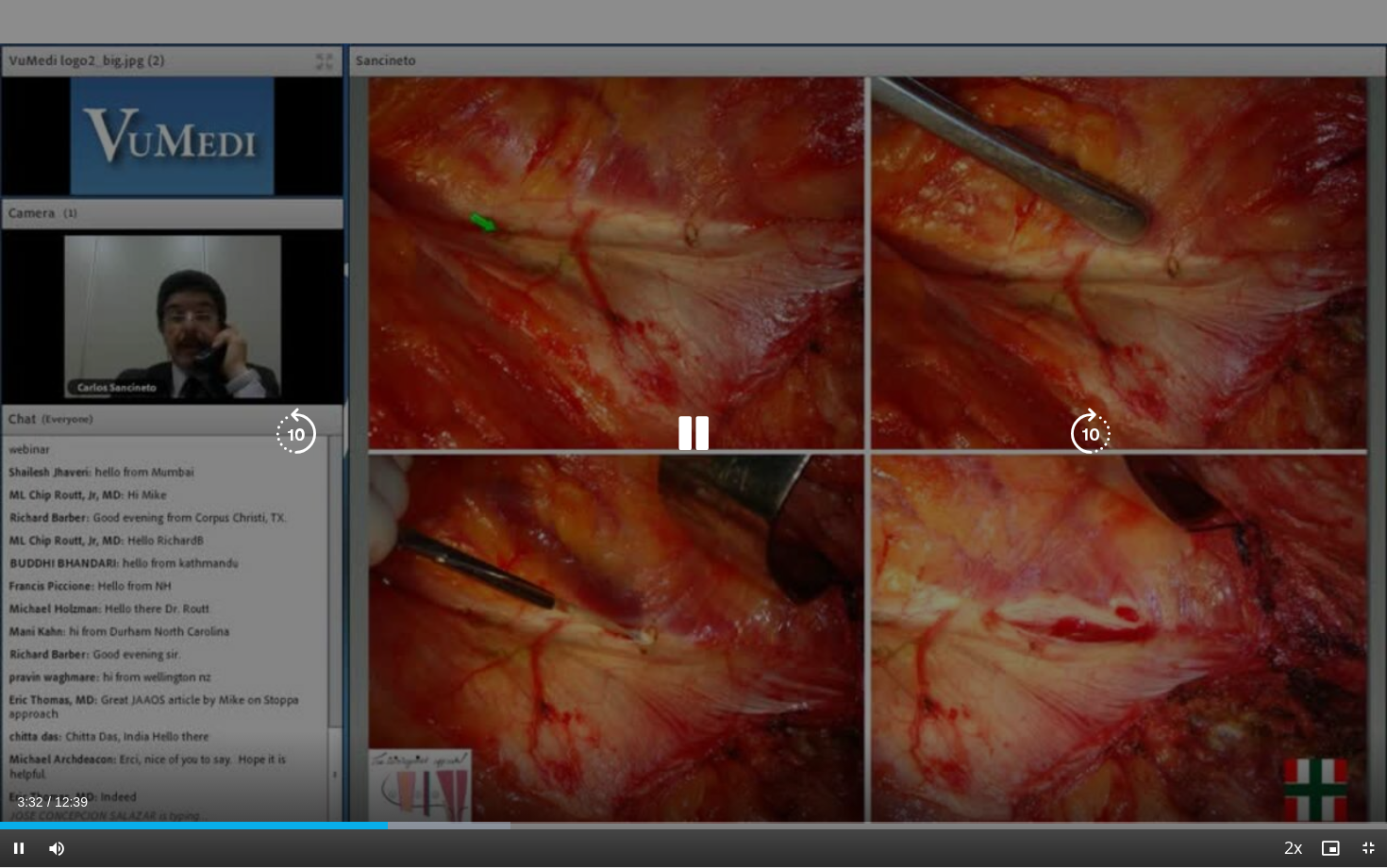 click at bounding box center (694, 434) 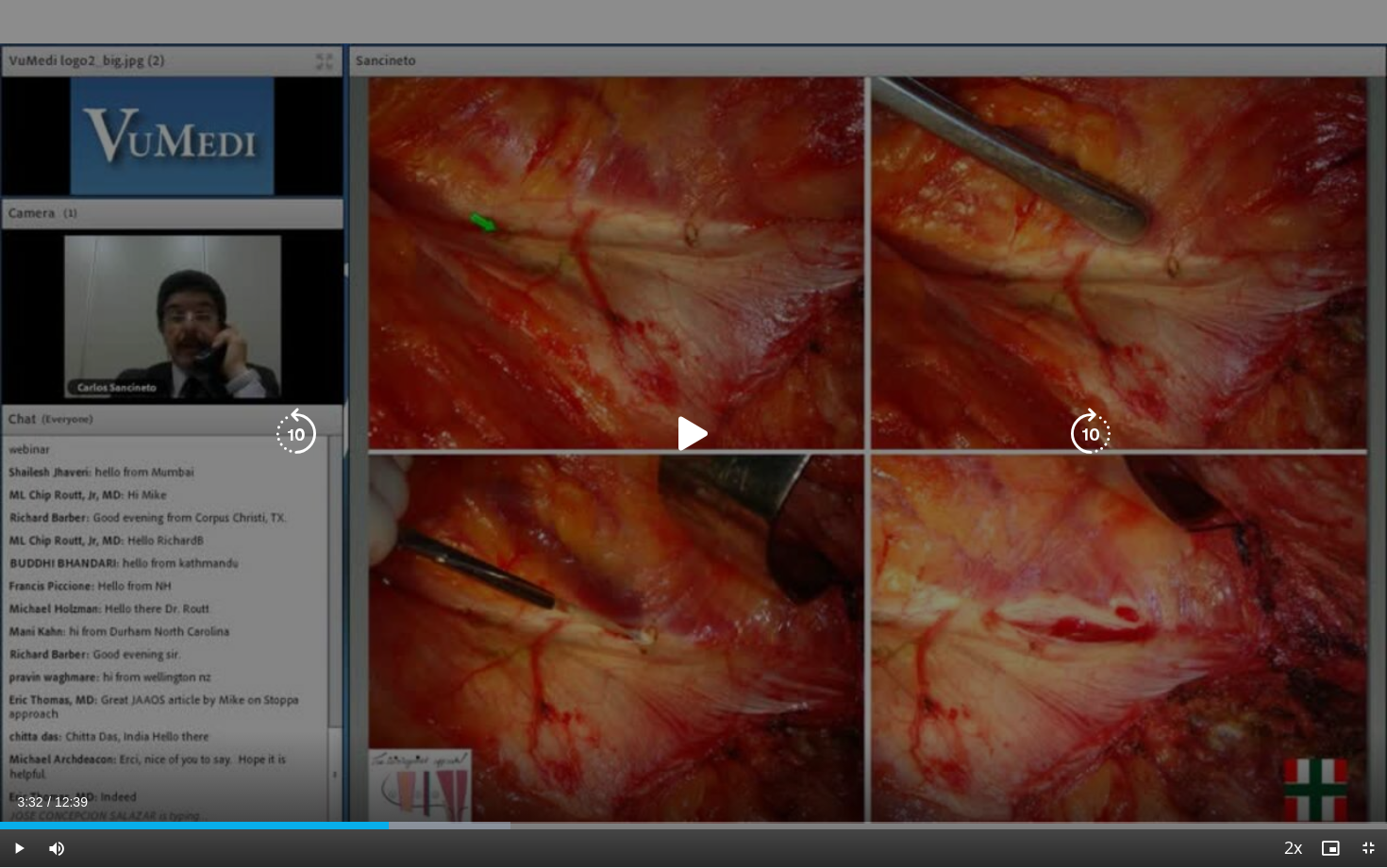 click at bounding box center [694, 434] 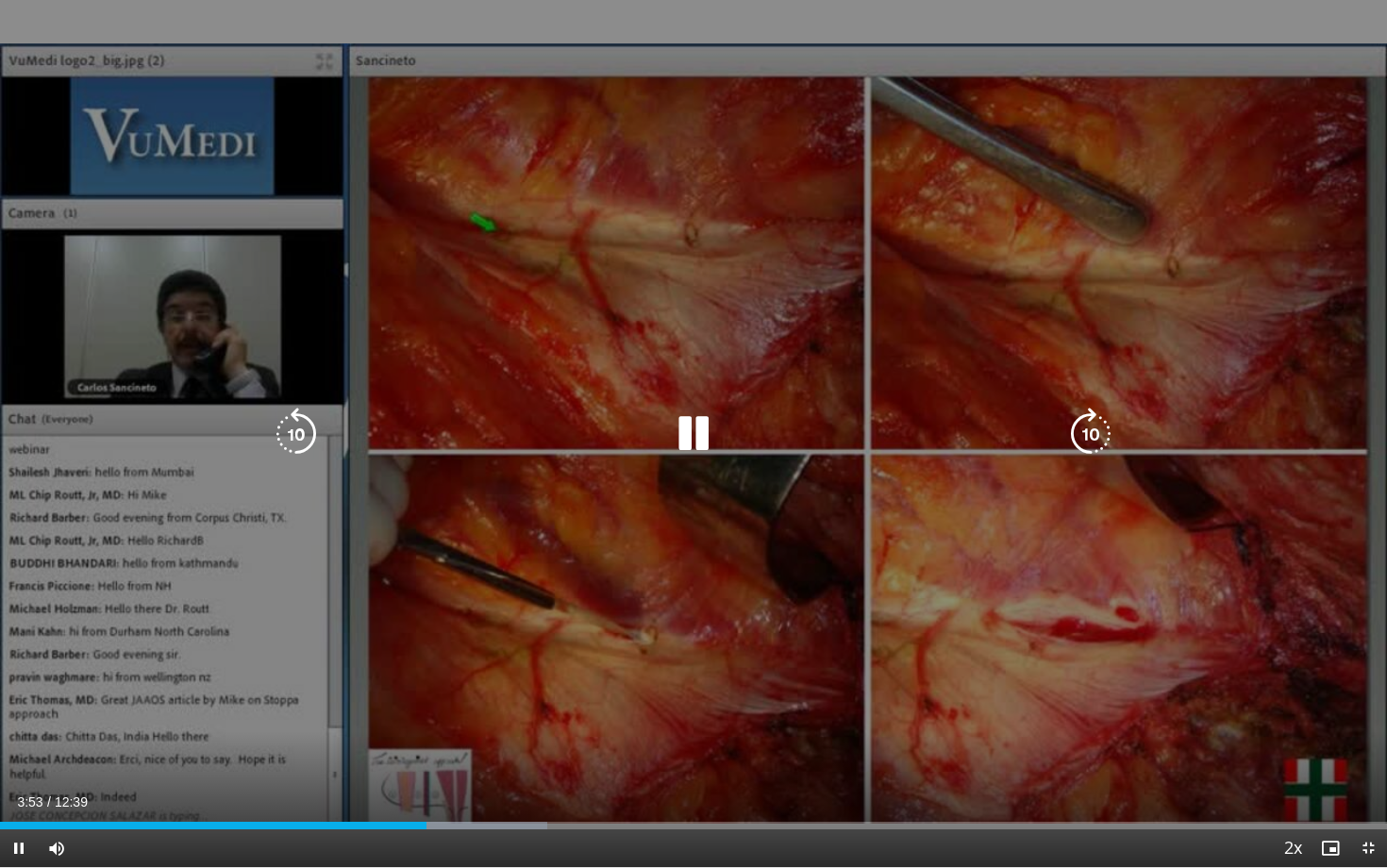 click at bounding box center (296, 434) 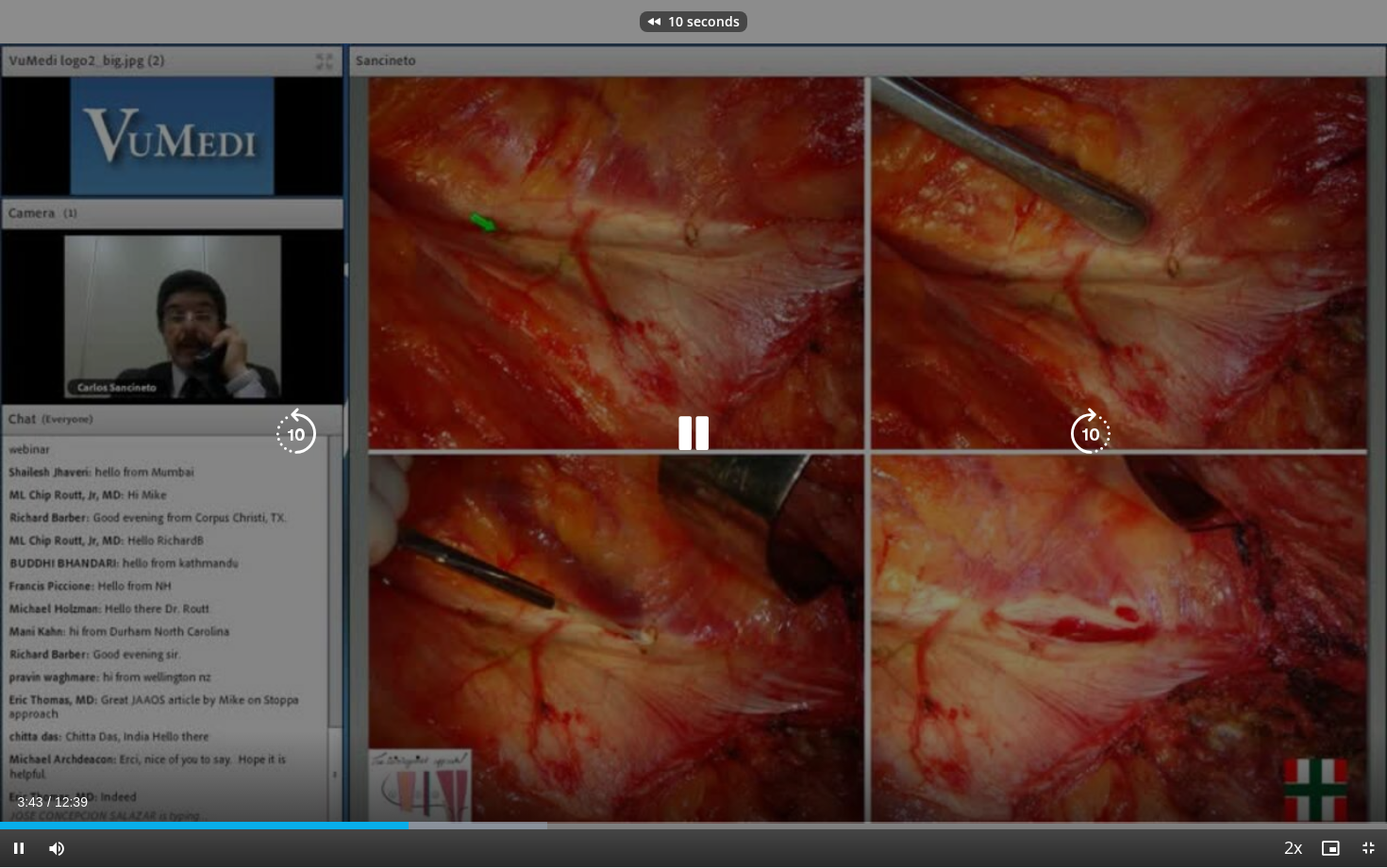 click at bounding box center [296, 434] 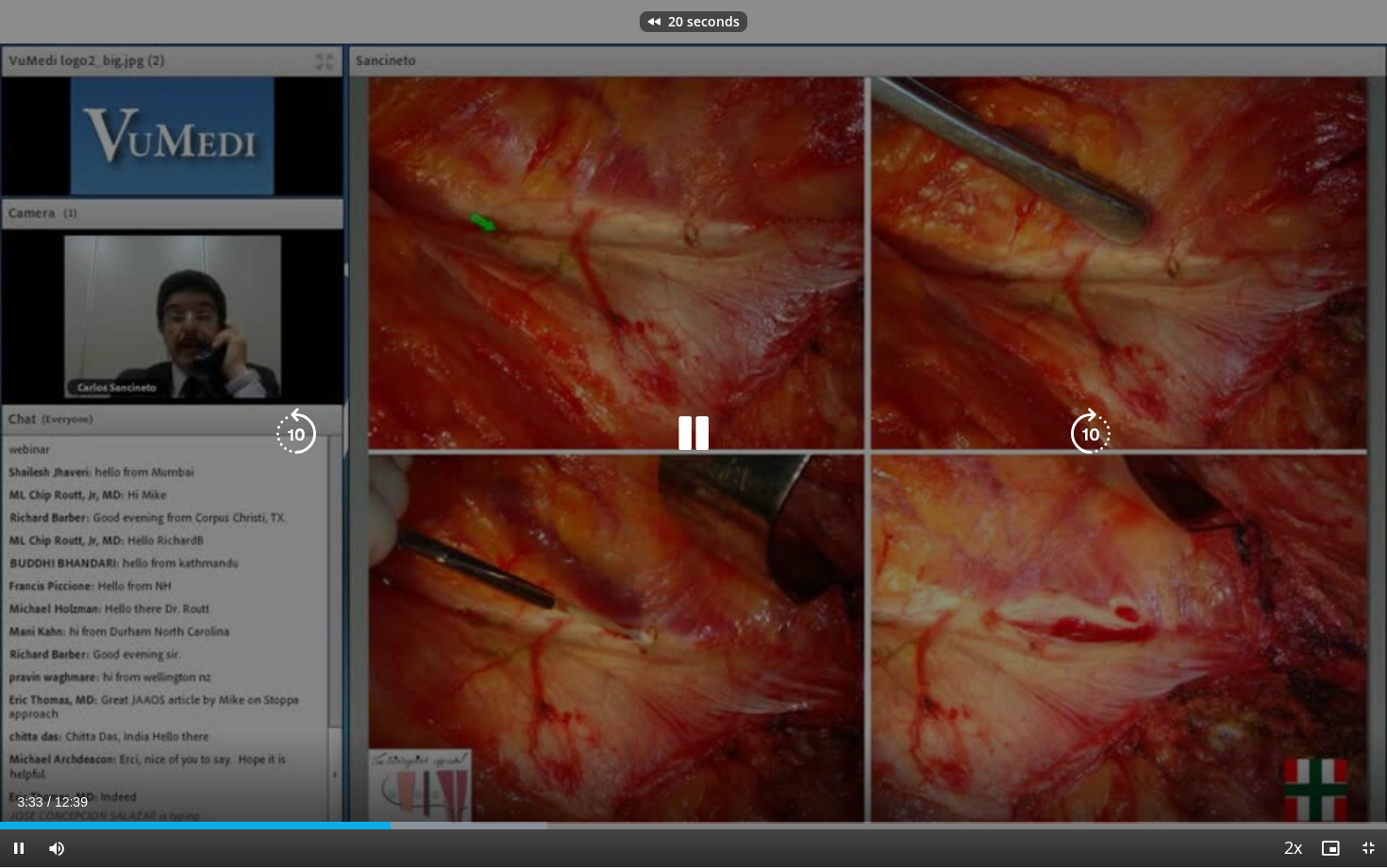 click at bounding box center (296, 434) 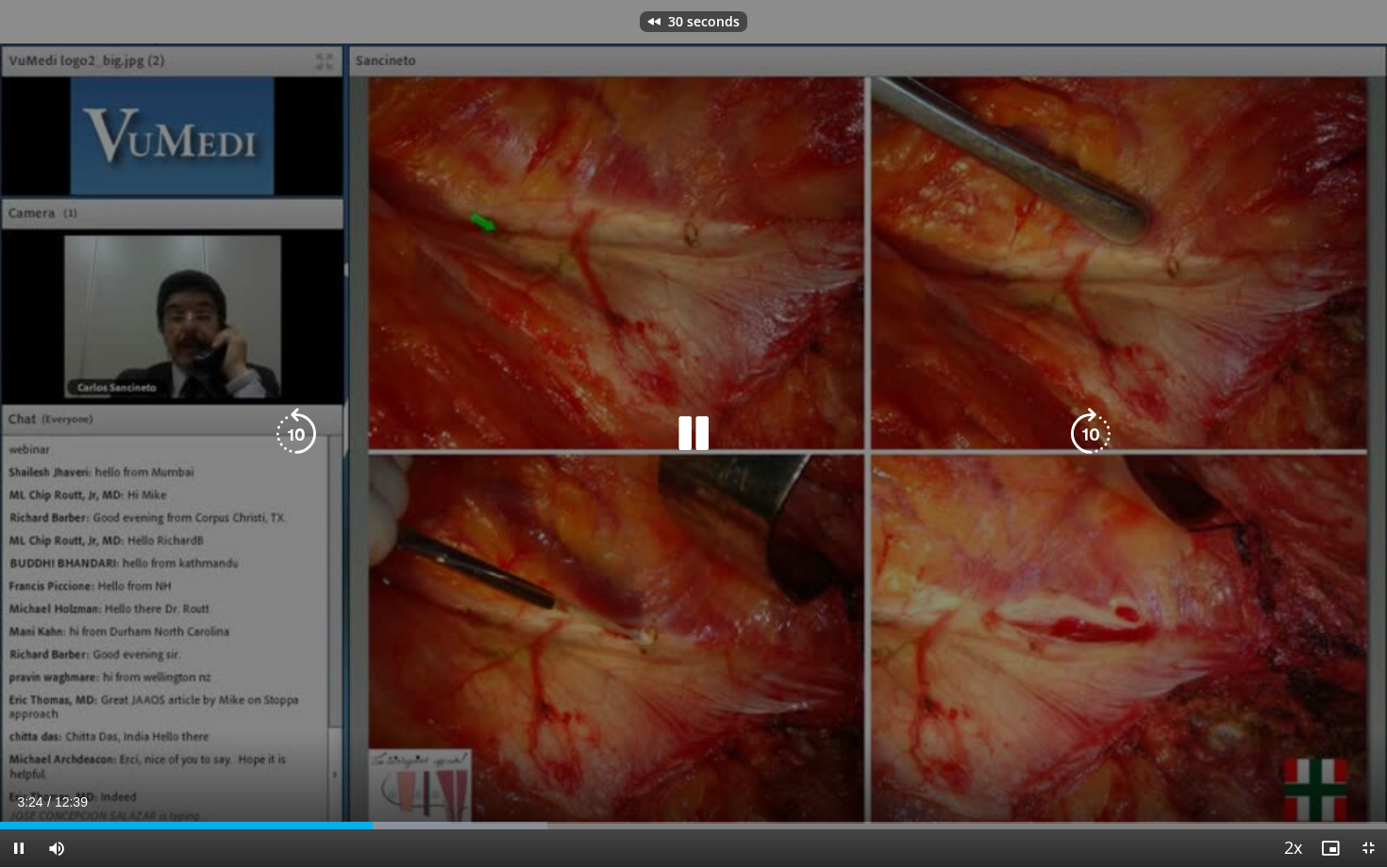 click at bounding box center (296, 434) 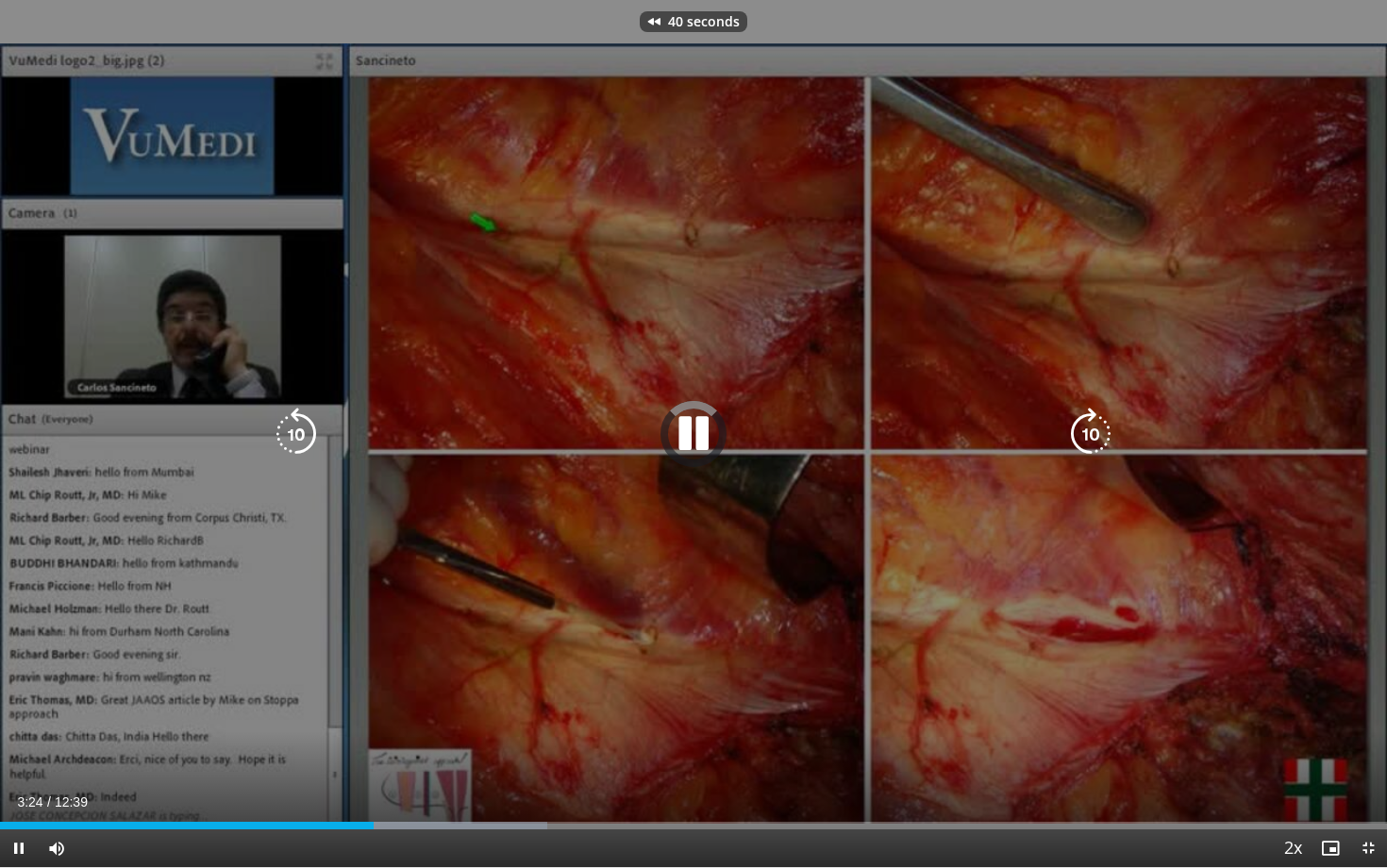 click at bounding box center (296, 434) 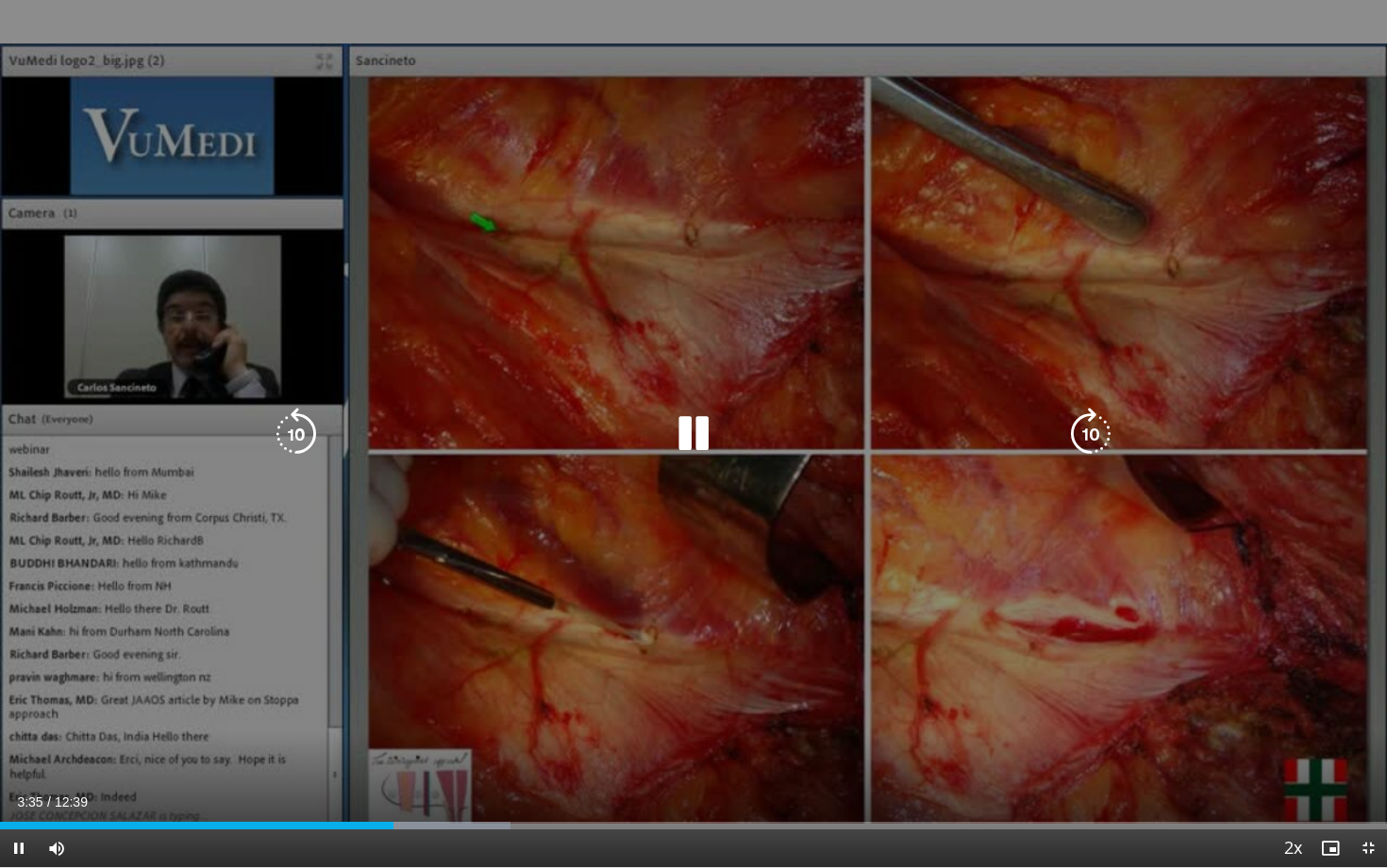click on "50 seconds
Tap to unmute" at bounding box center (694, 433) 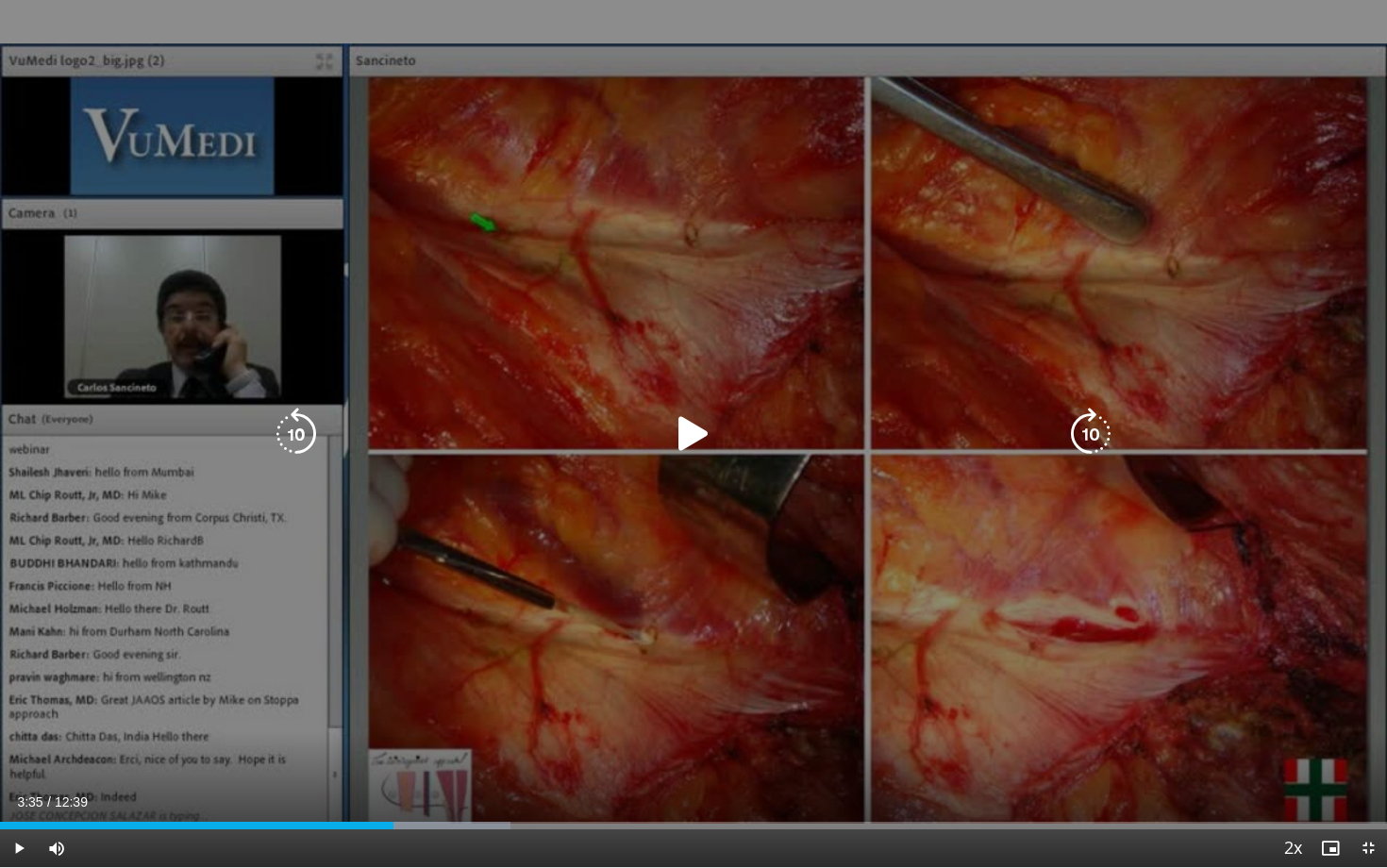 click on "50 seconds
Tap to unmute" at bounding box center [694, 433] 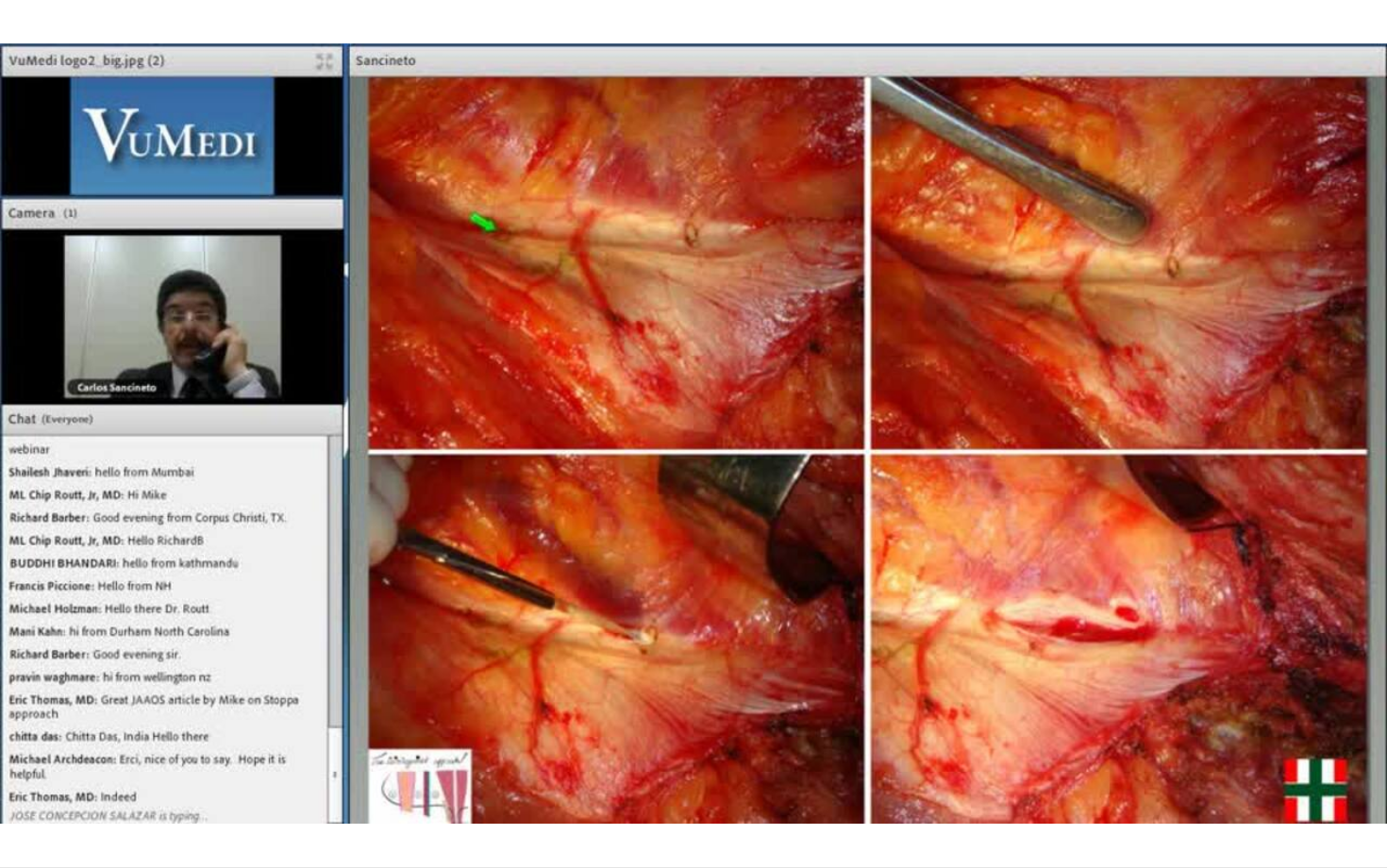 click on "50 seconds
Tap to unmute" at bounding box center (694, 433) 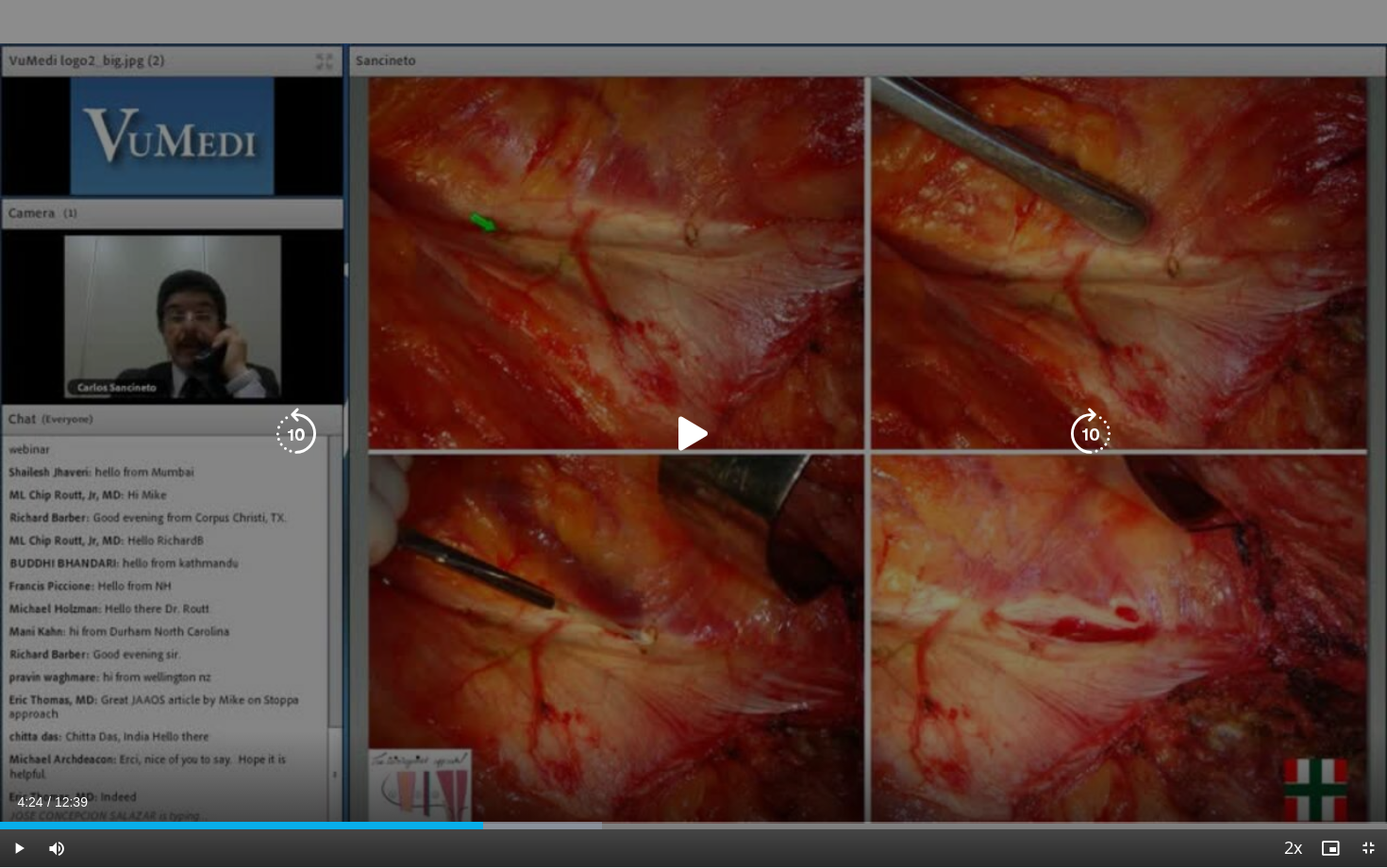 click at bounding box center (296, 434) 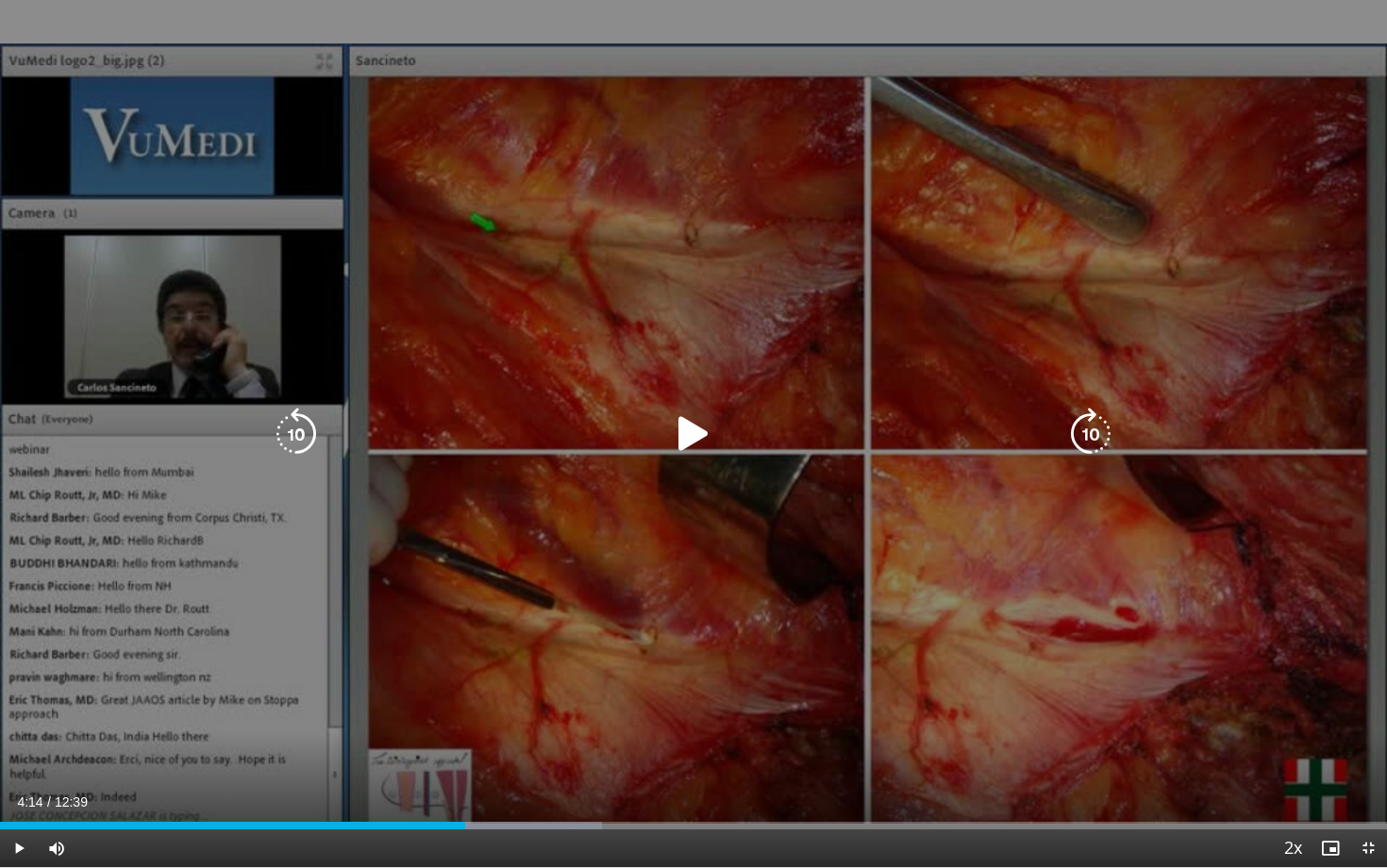 click at bounding box center [694, 434] 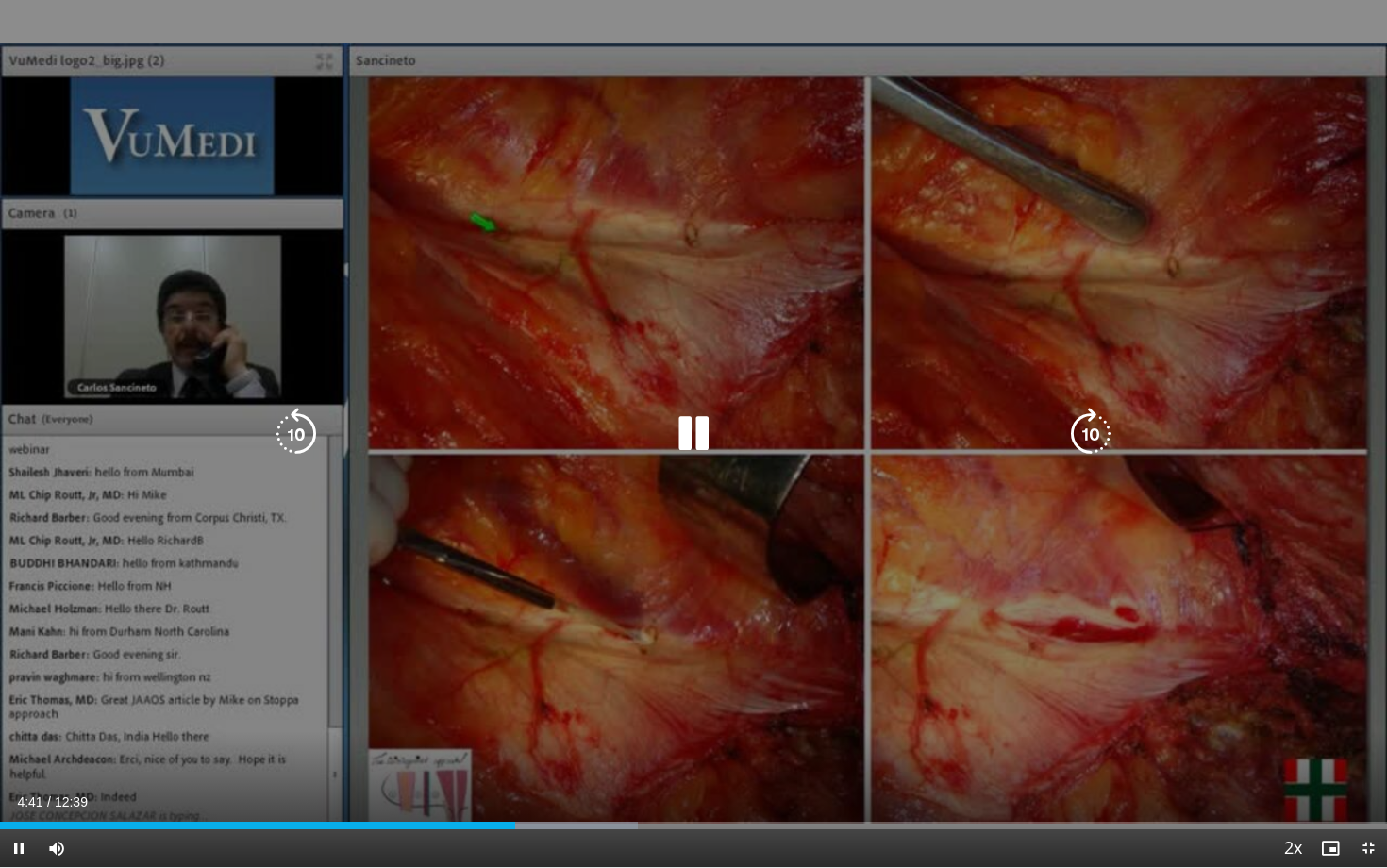 click at bounding box center [296, 434] 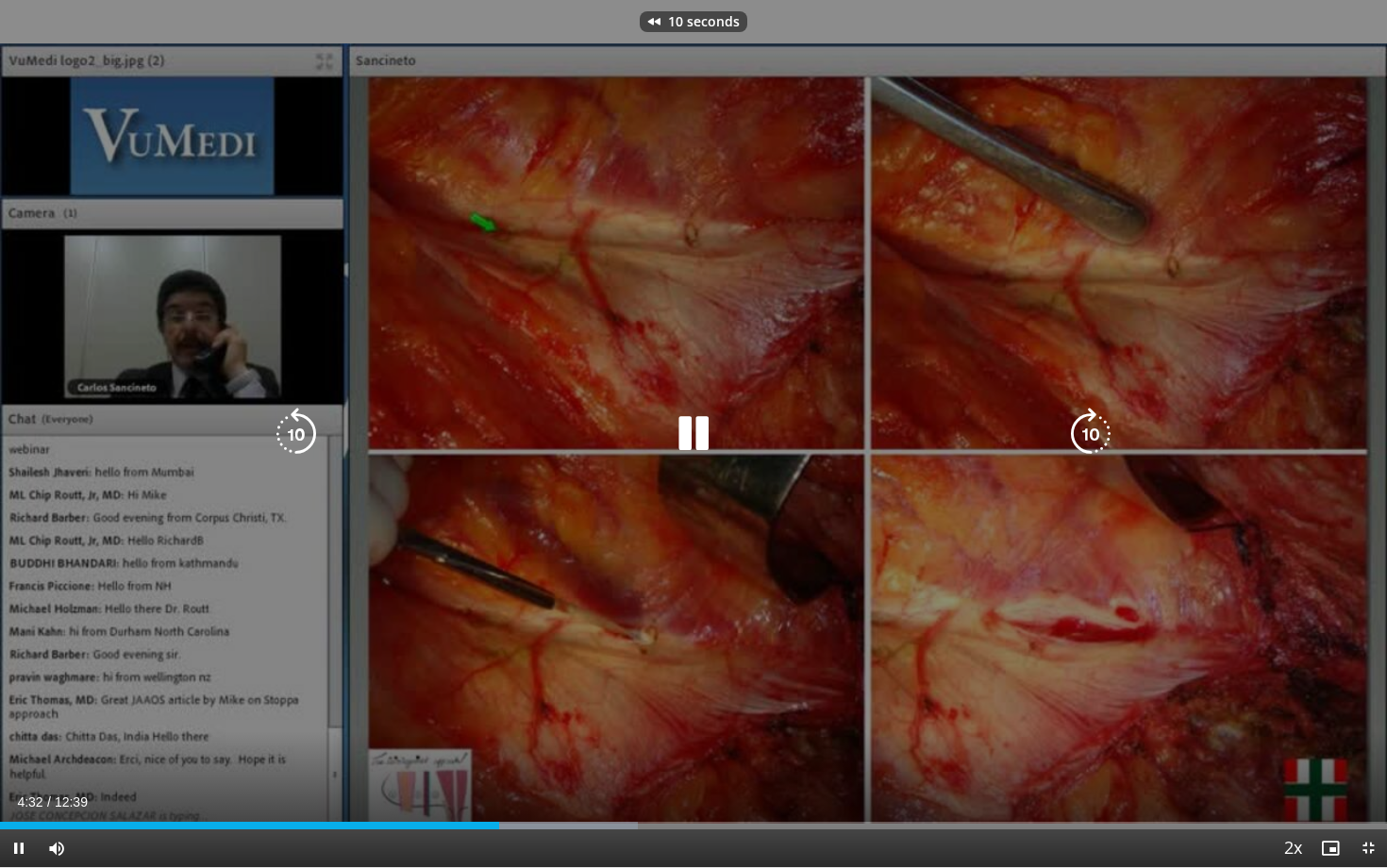 click at bounding box center (694, 434) 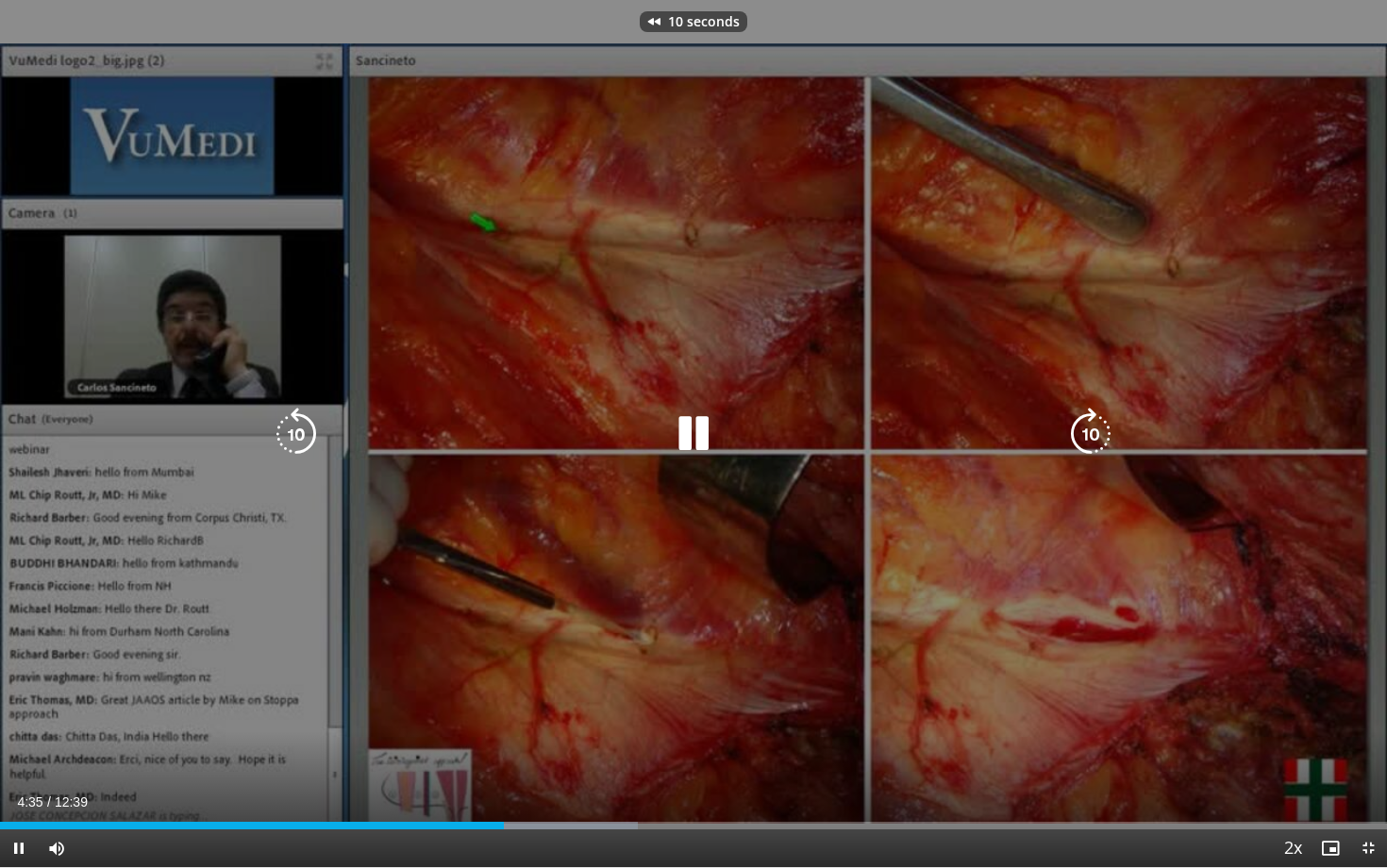 click at bounding box center (694, 434) 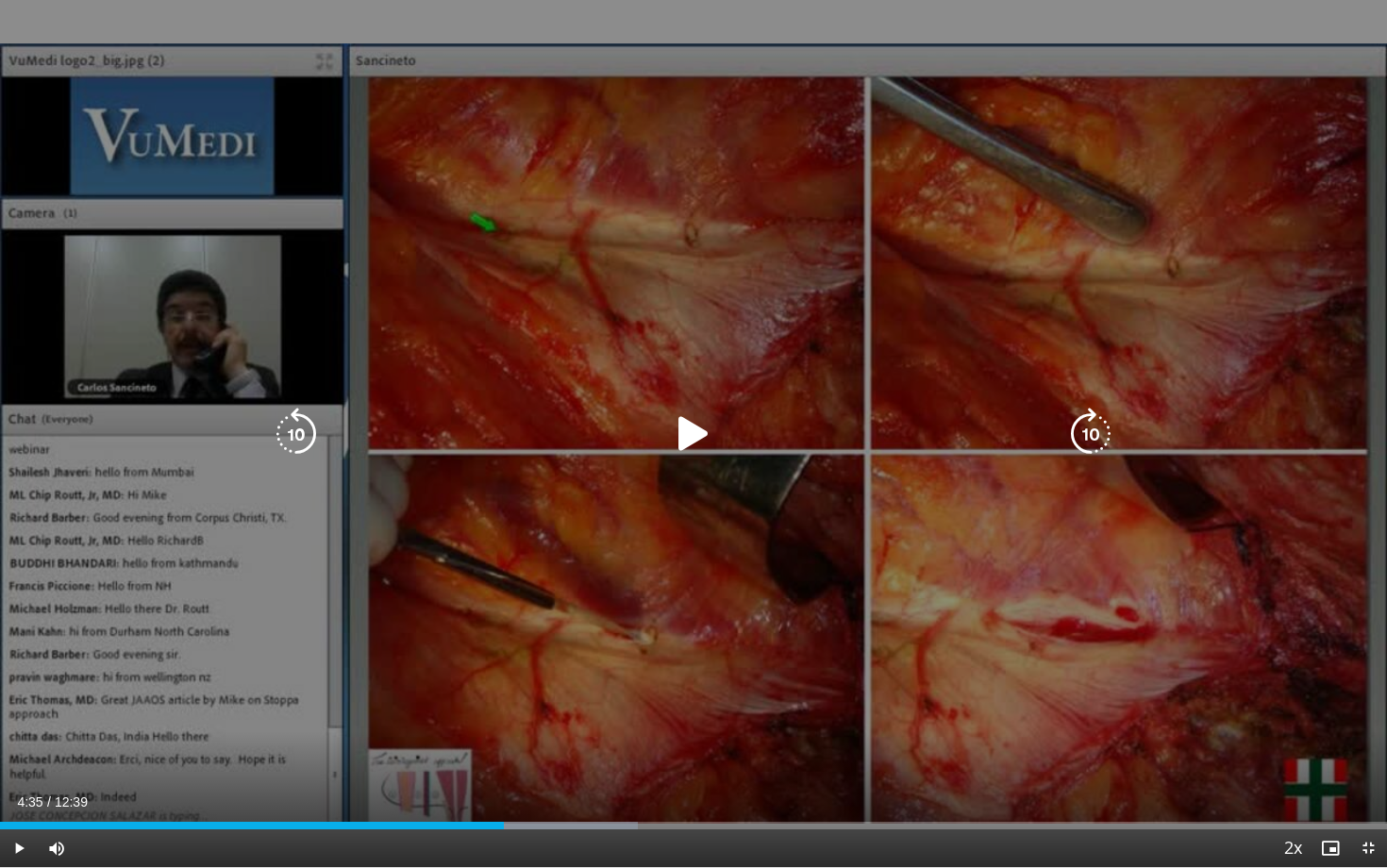 click at bounding box center (694, 434) 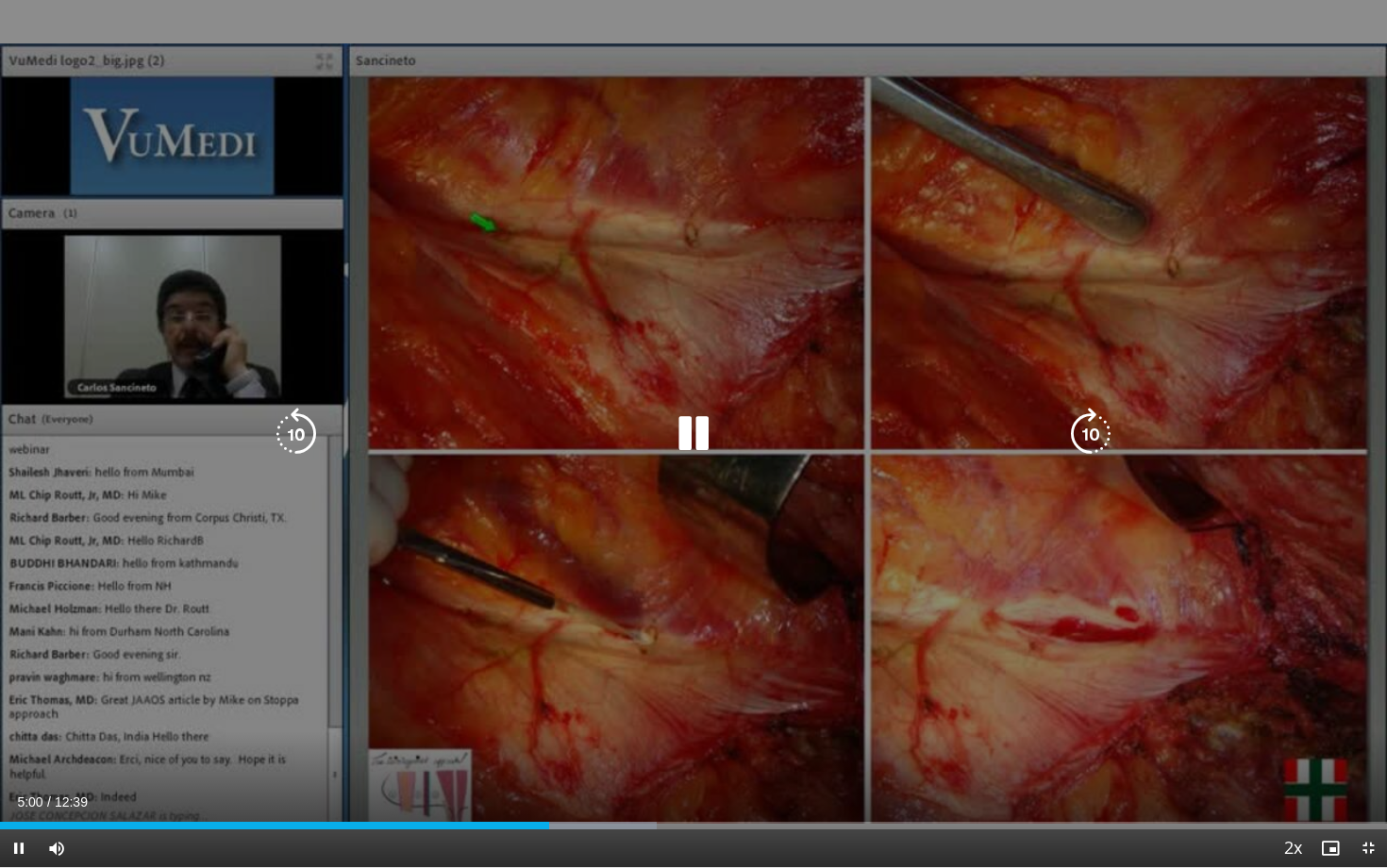 click at bounding box center [296, 434] 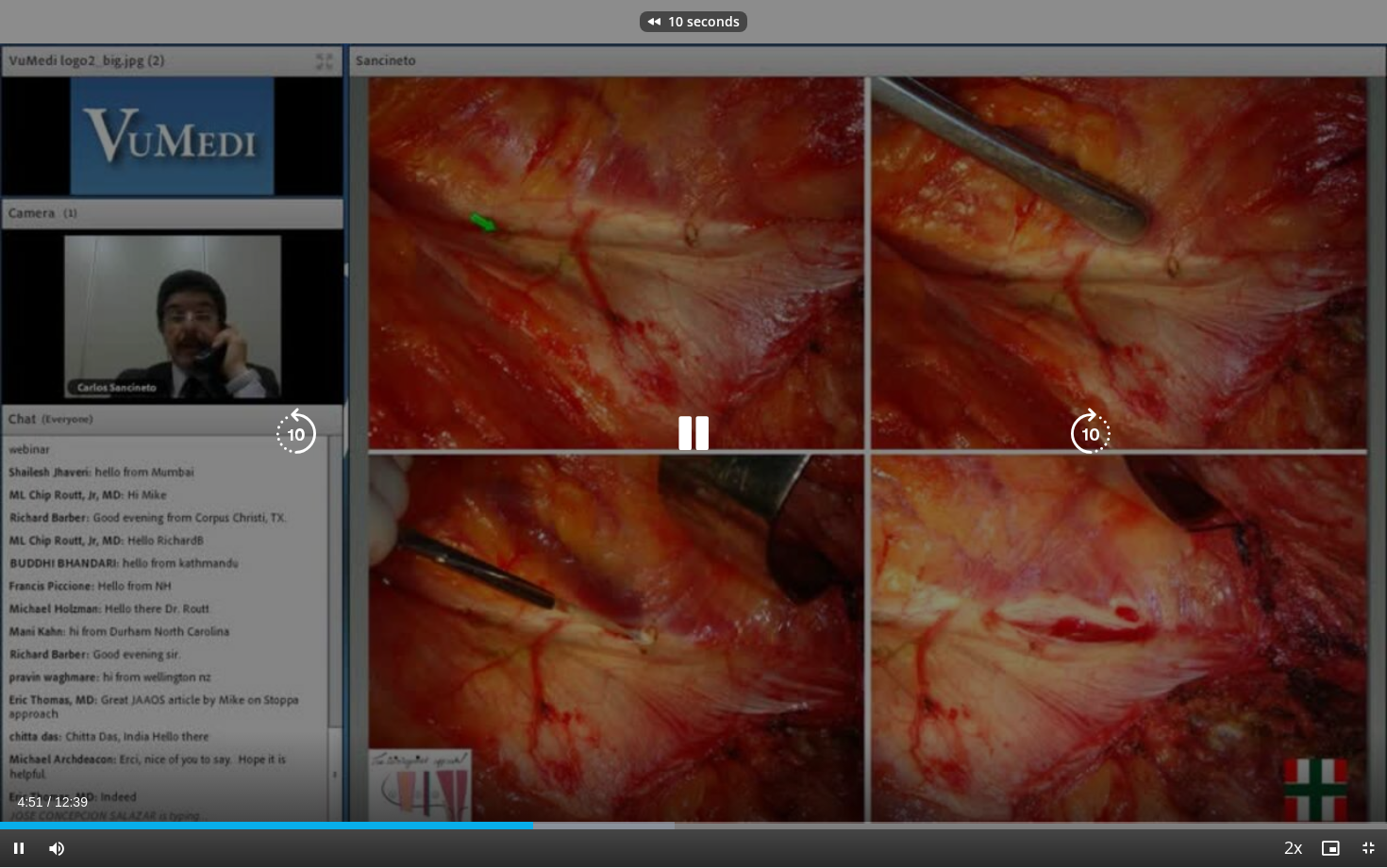 click on "10 seconds
Tap to unmute" at bounding box center [694, 433] 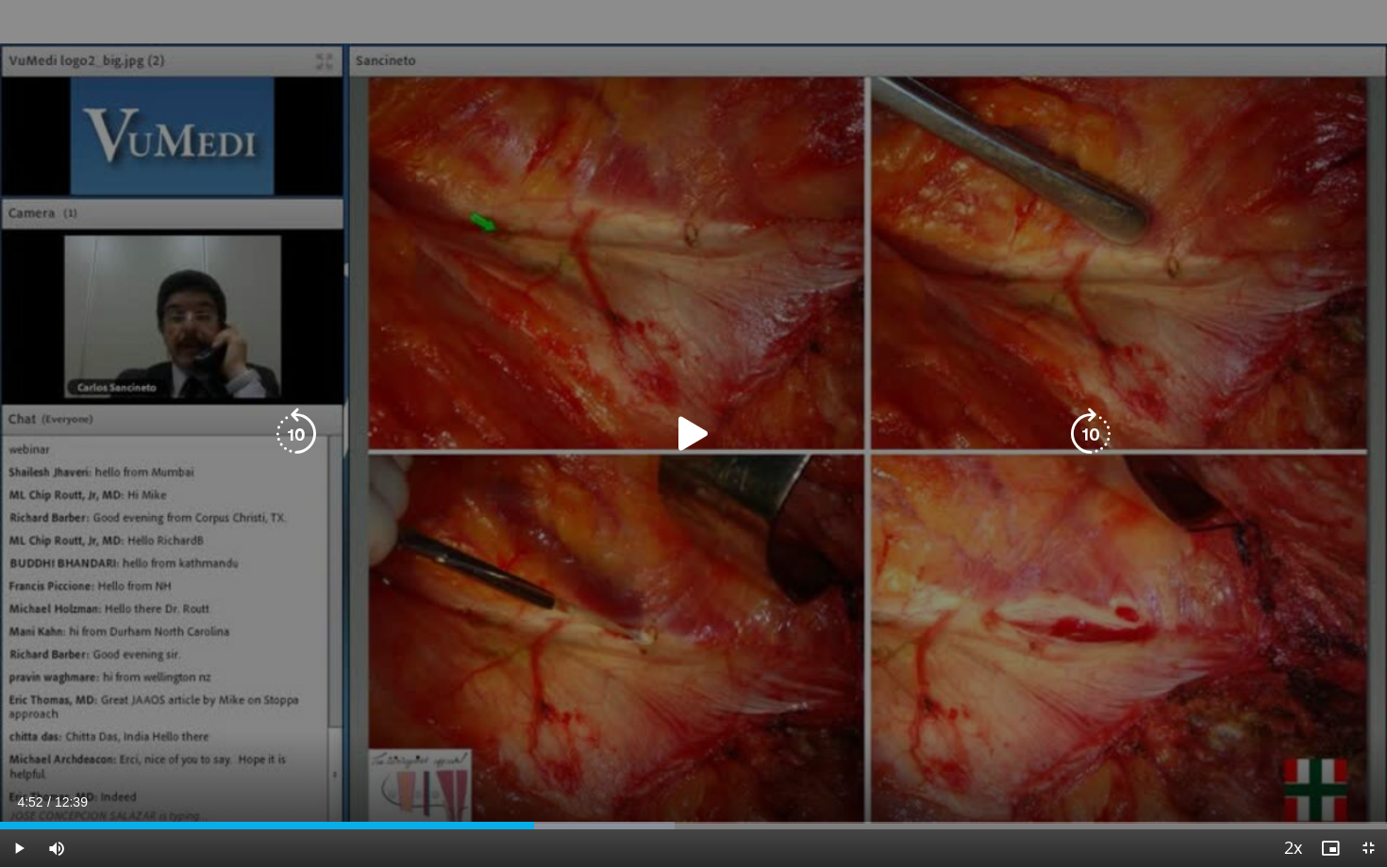 click at bounding box center [694, 434] 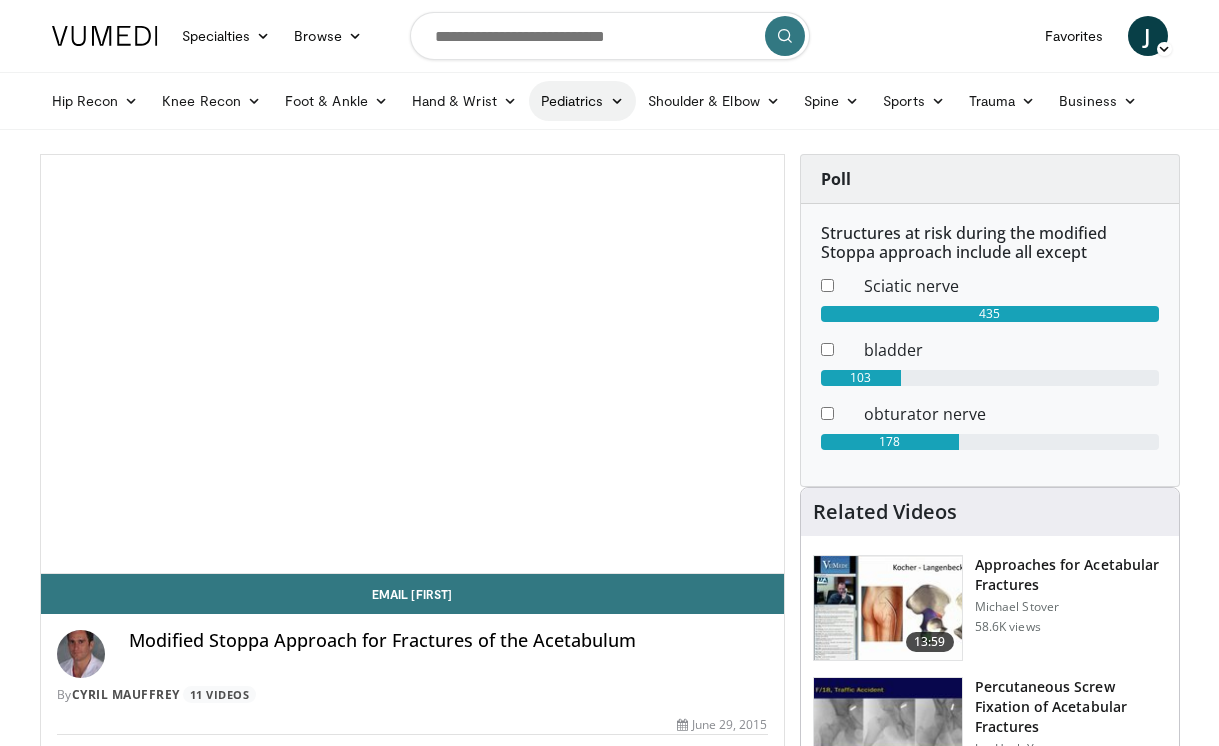 scroll, scrollTop: 0, scrollLeft: 0, axis: both 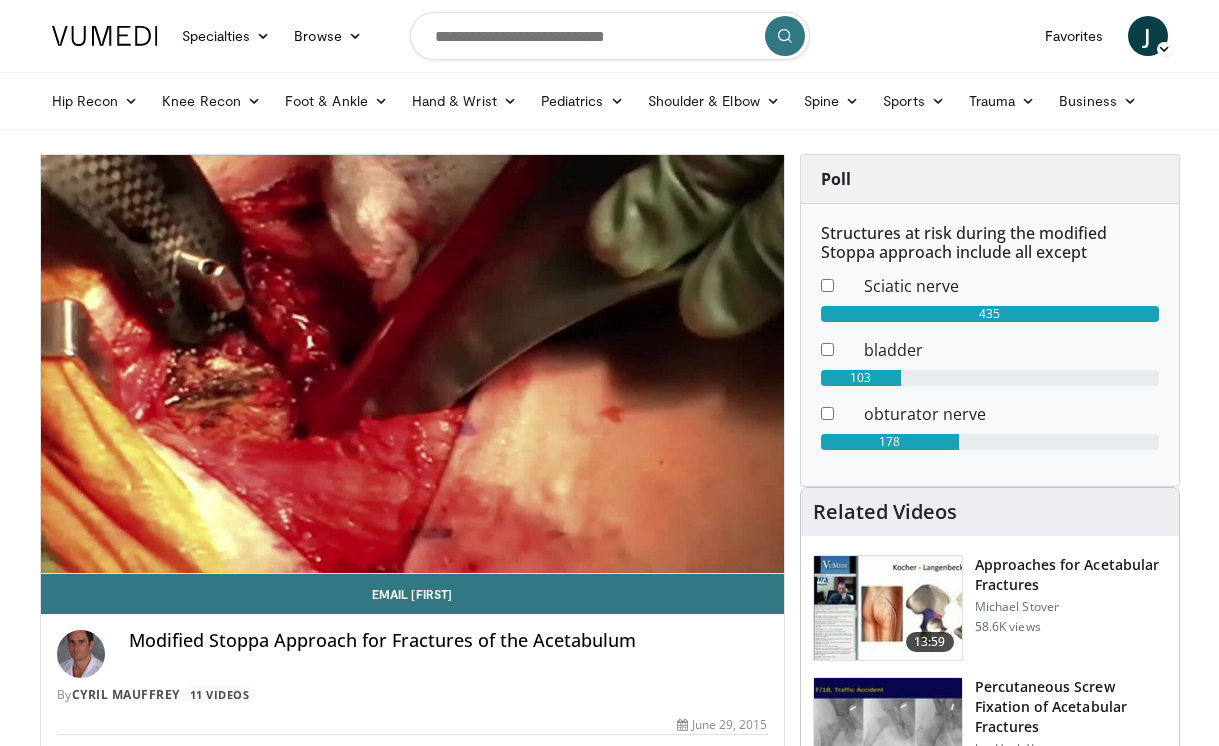 click on "**********" at bounding box center [412, 364] 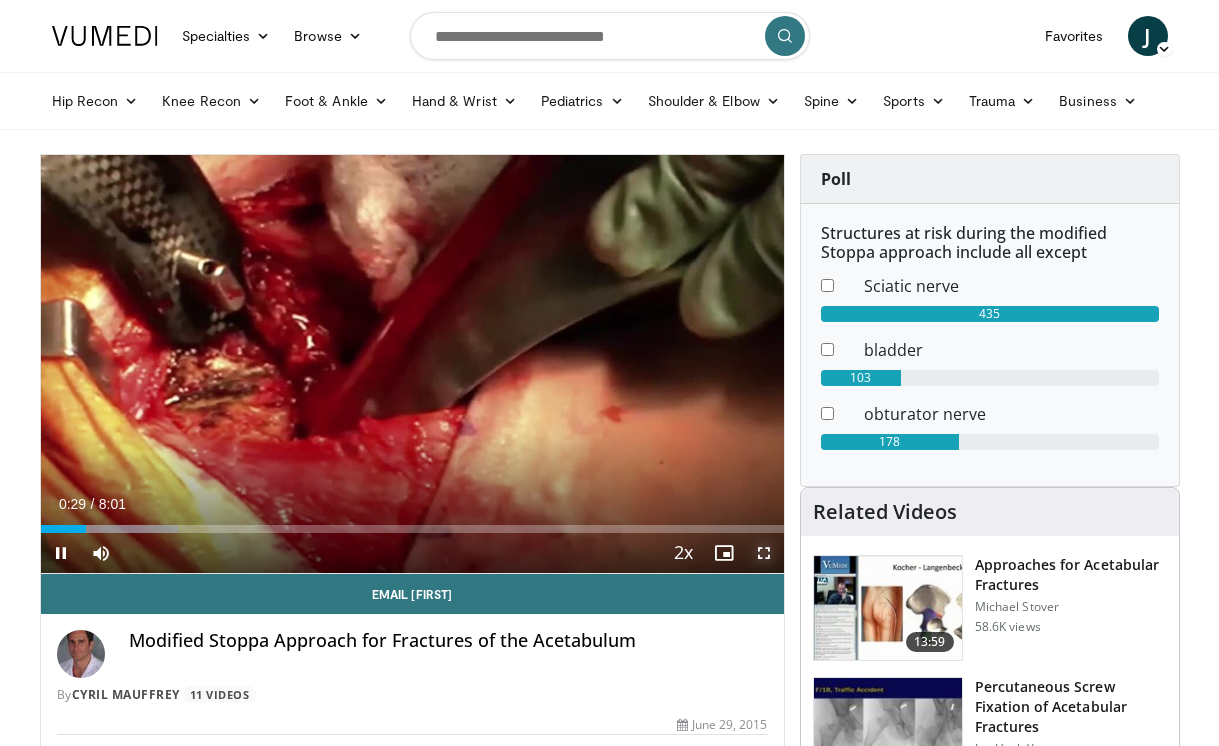 click at bounding box center (764, 553) 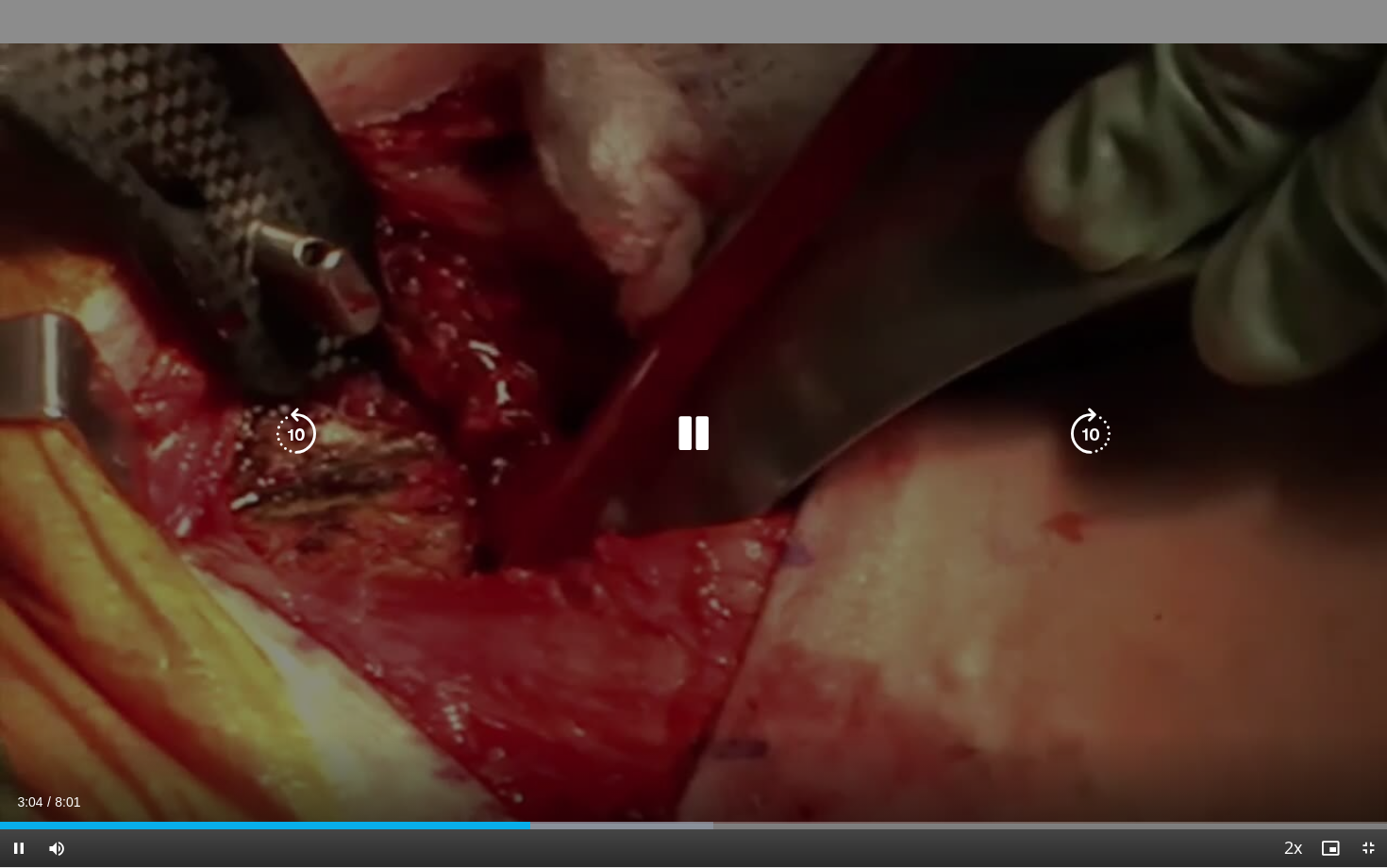 click at bounding box center [694, 434] 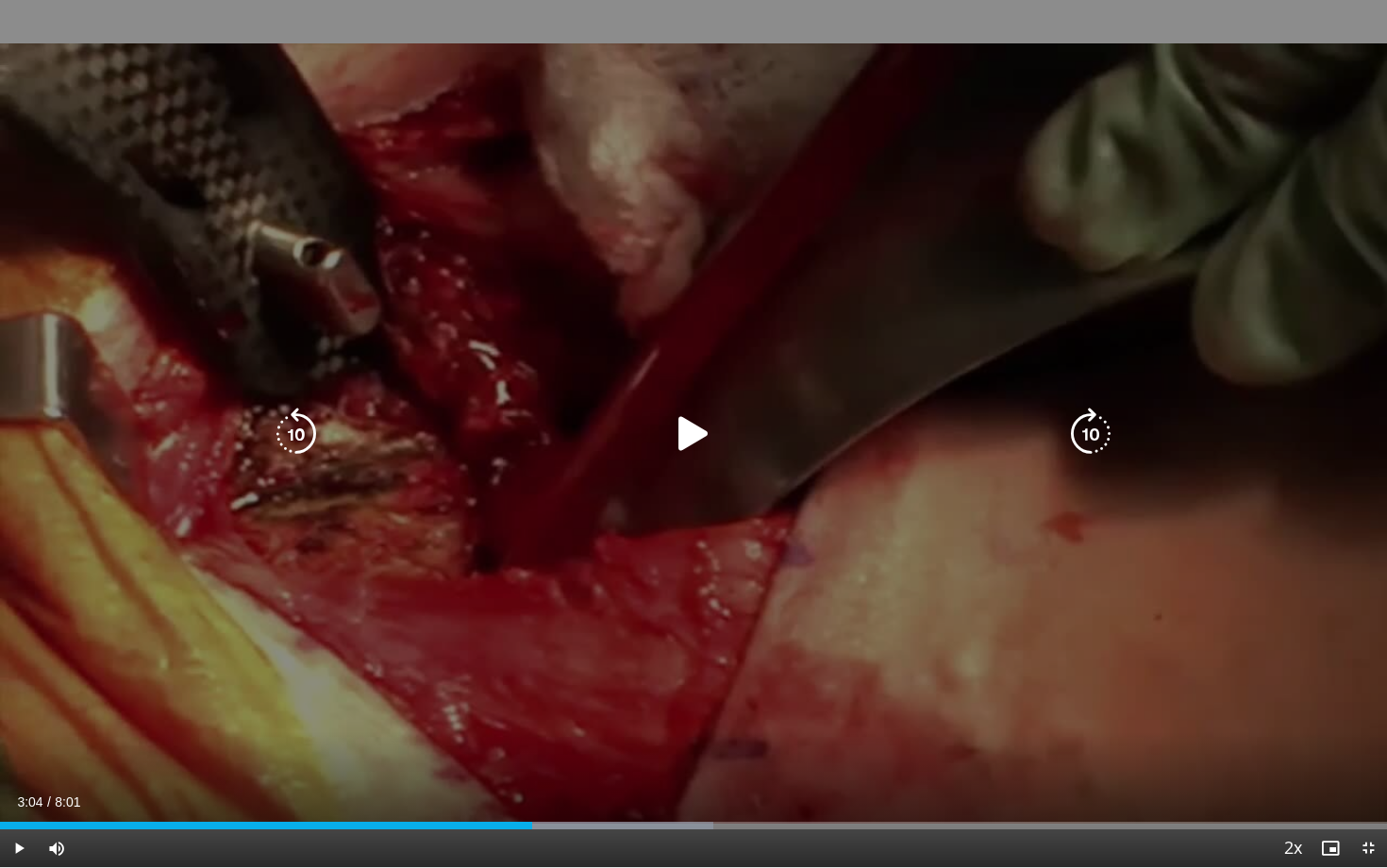 click at bounding box center [694, 434] 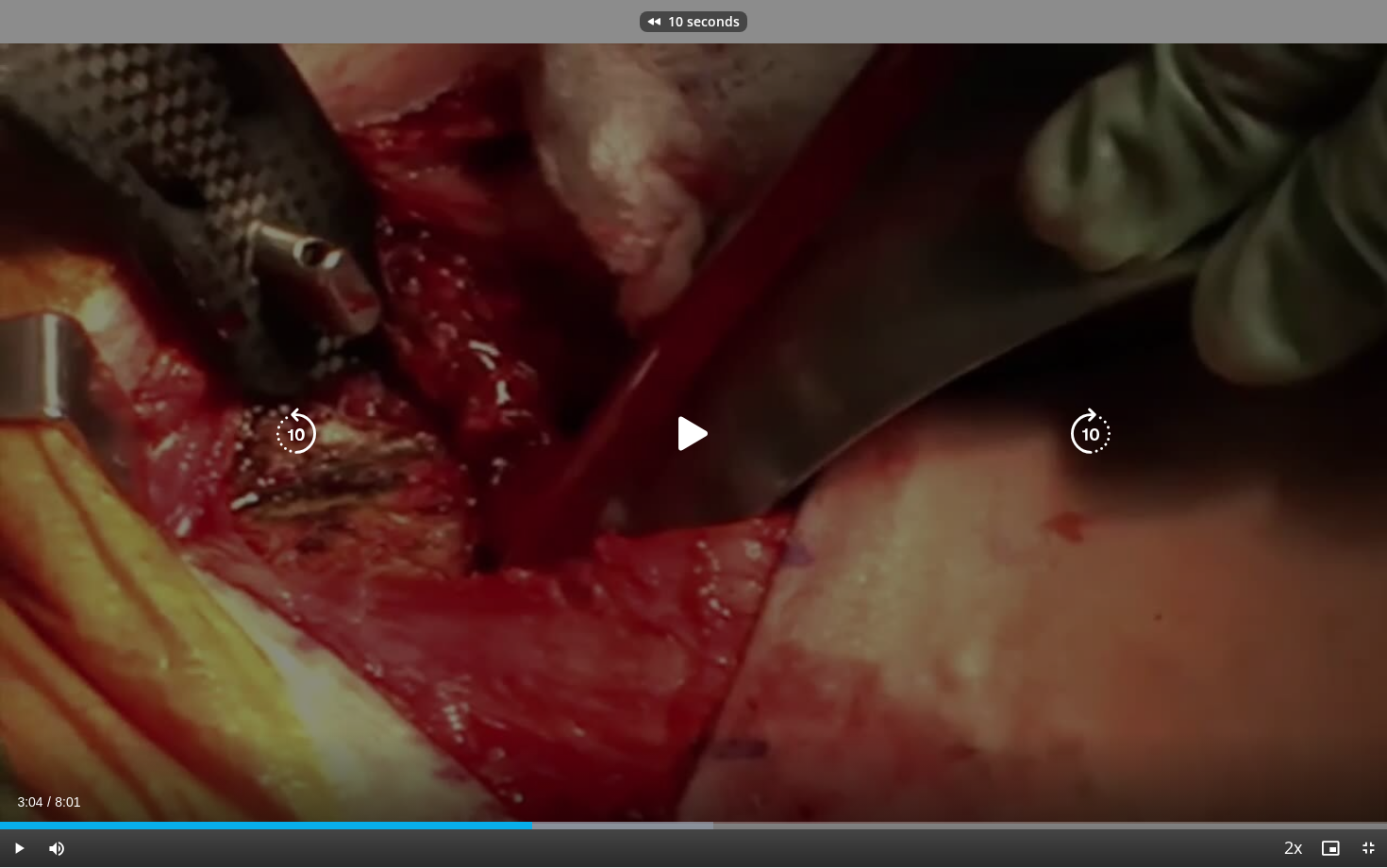 click at bounding box center (296, 434) 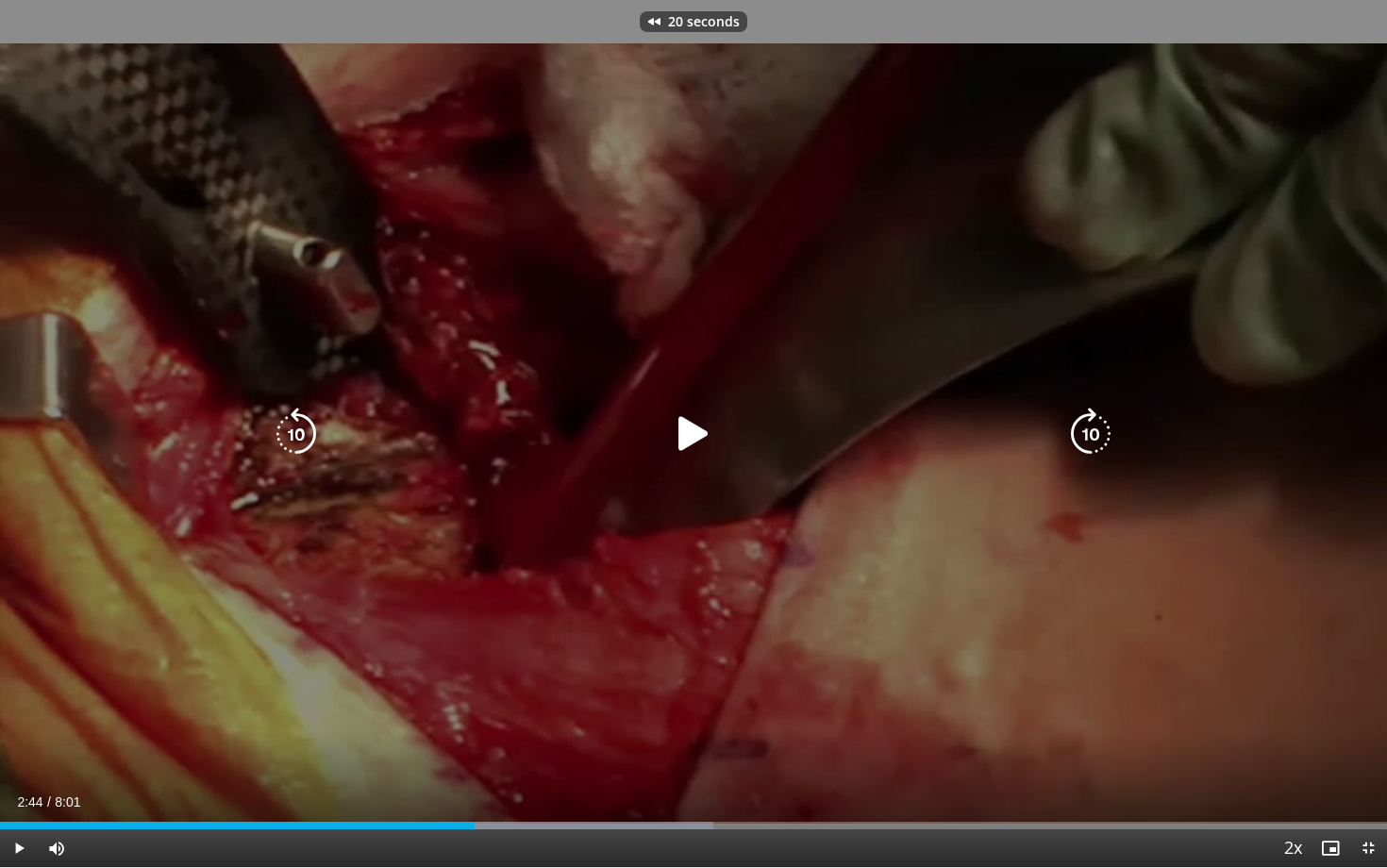 click at bounding box center [296, 434] 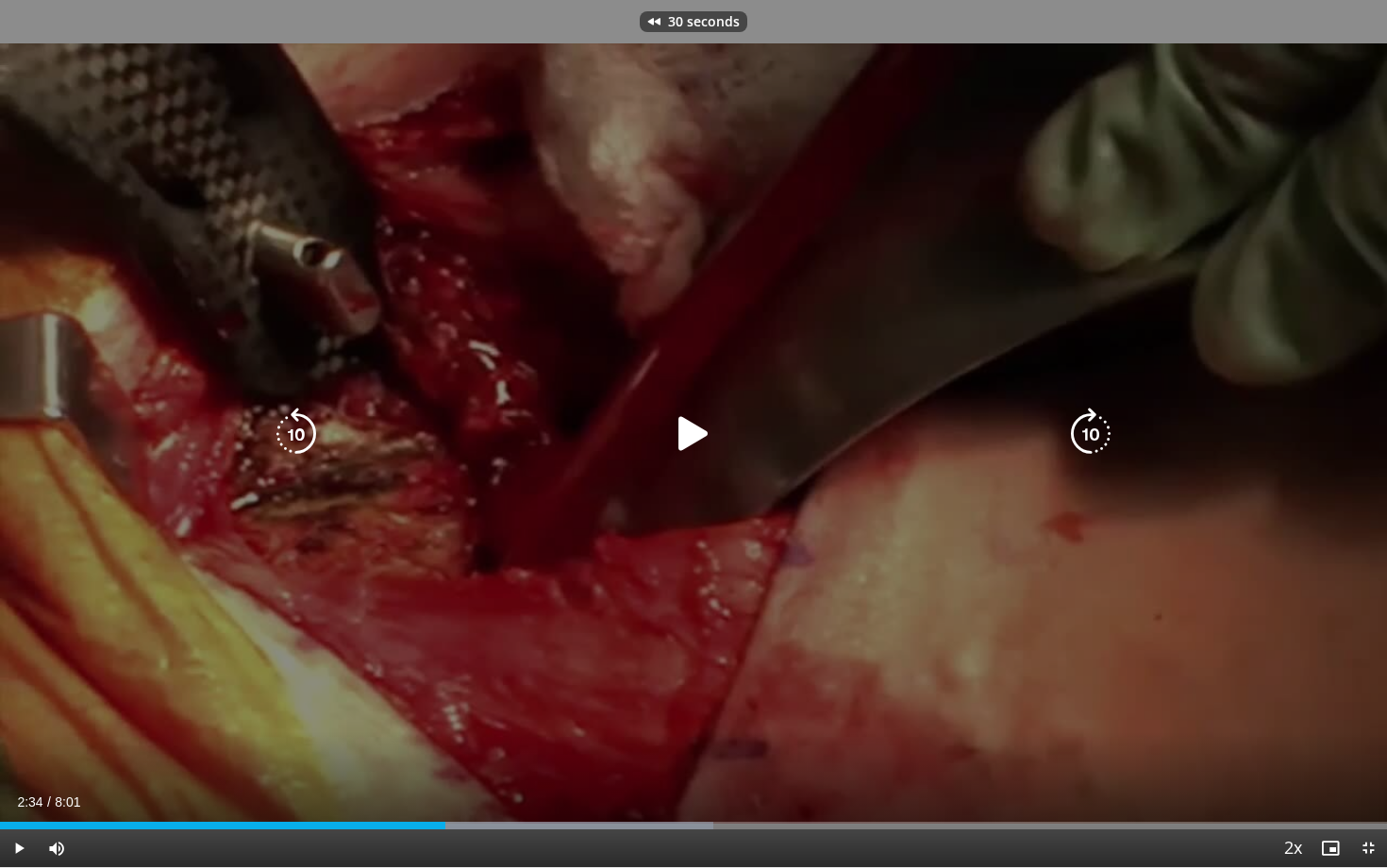 click at bounding box center (694, 434) 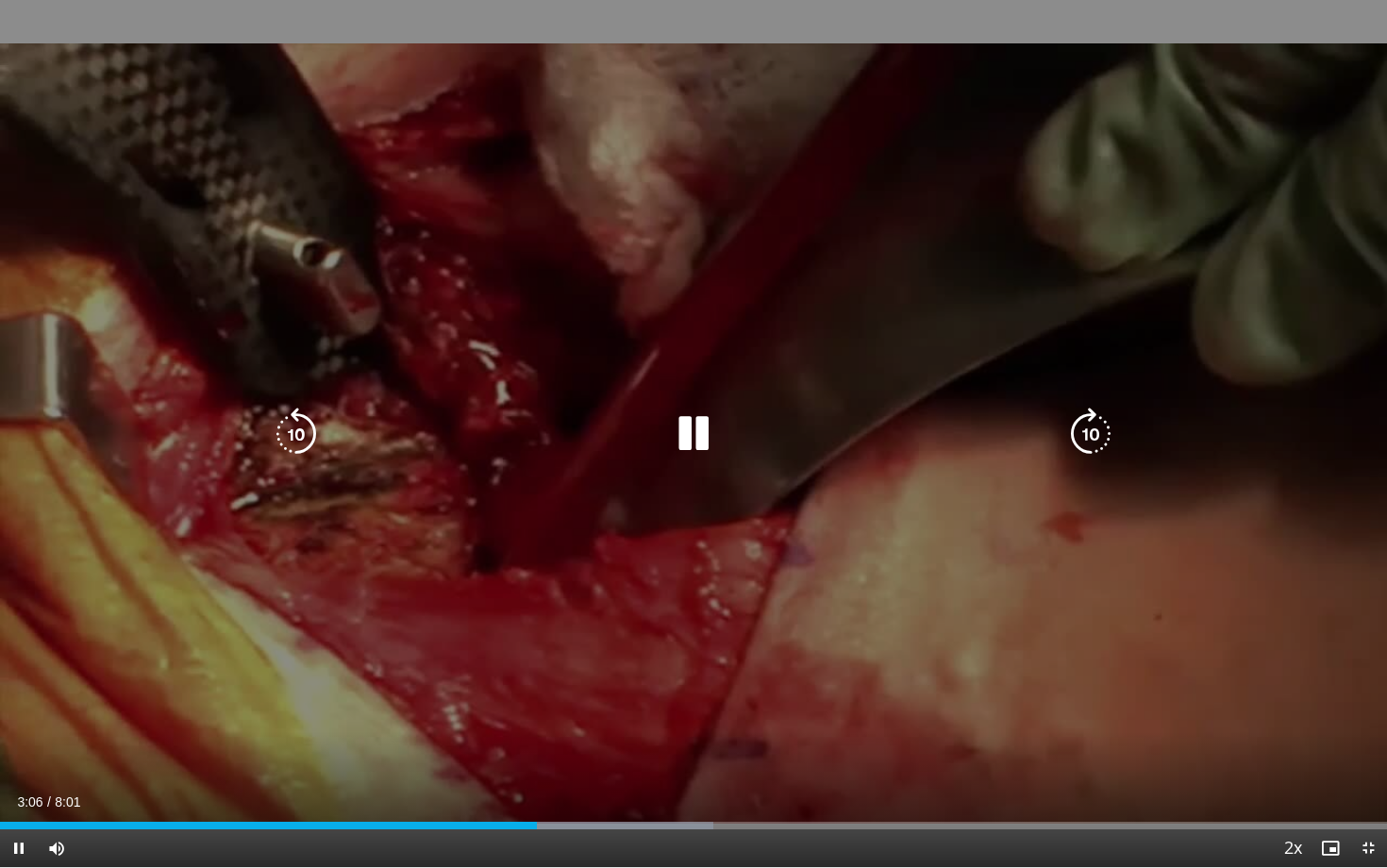 click on "30 seconds
Tap to unmute" at bounding box center [694, 433] 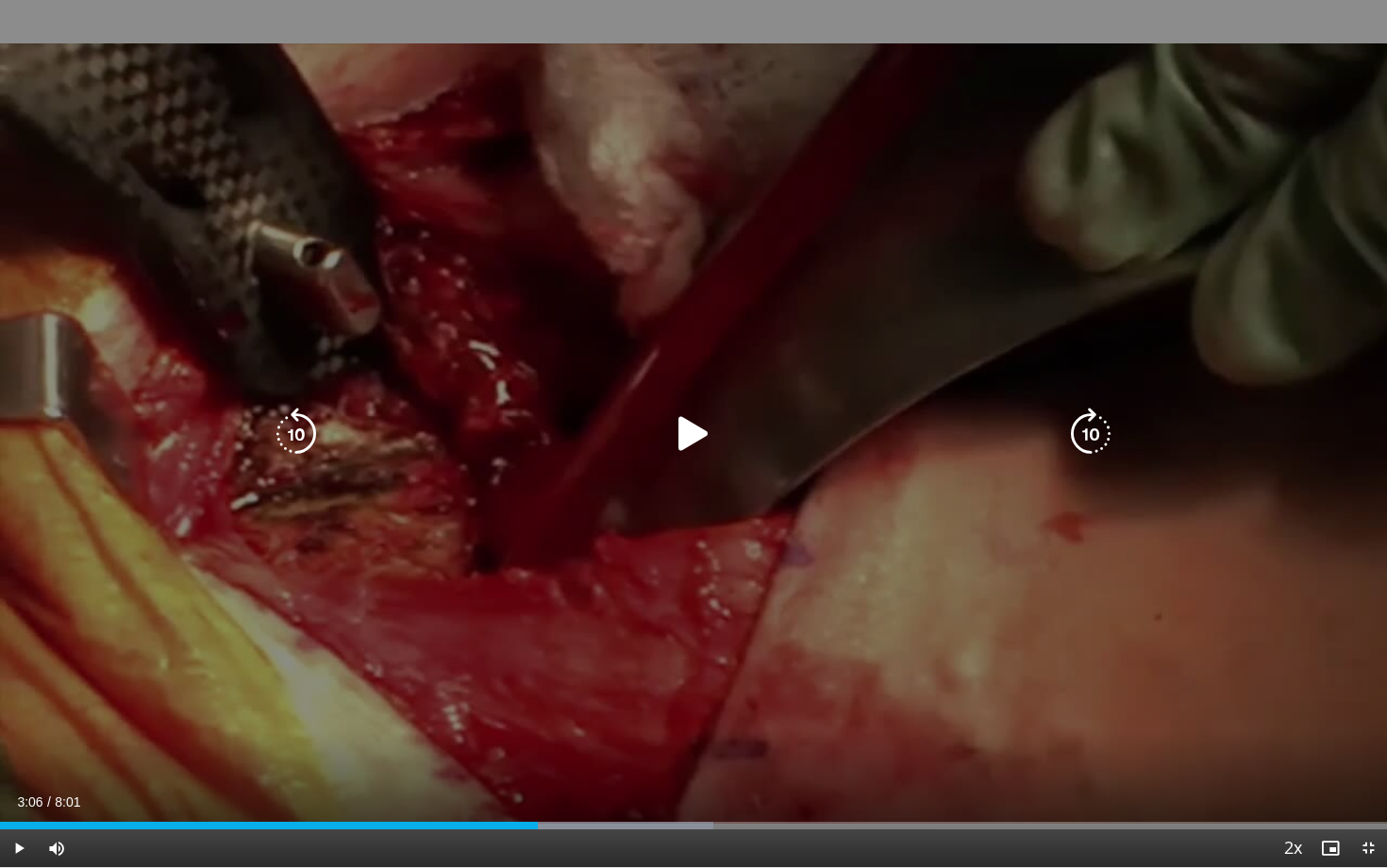 click at bounding box center [694, 434] 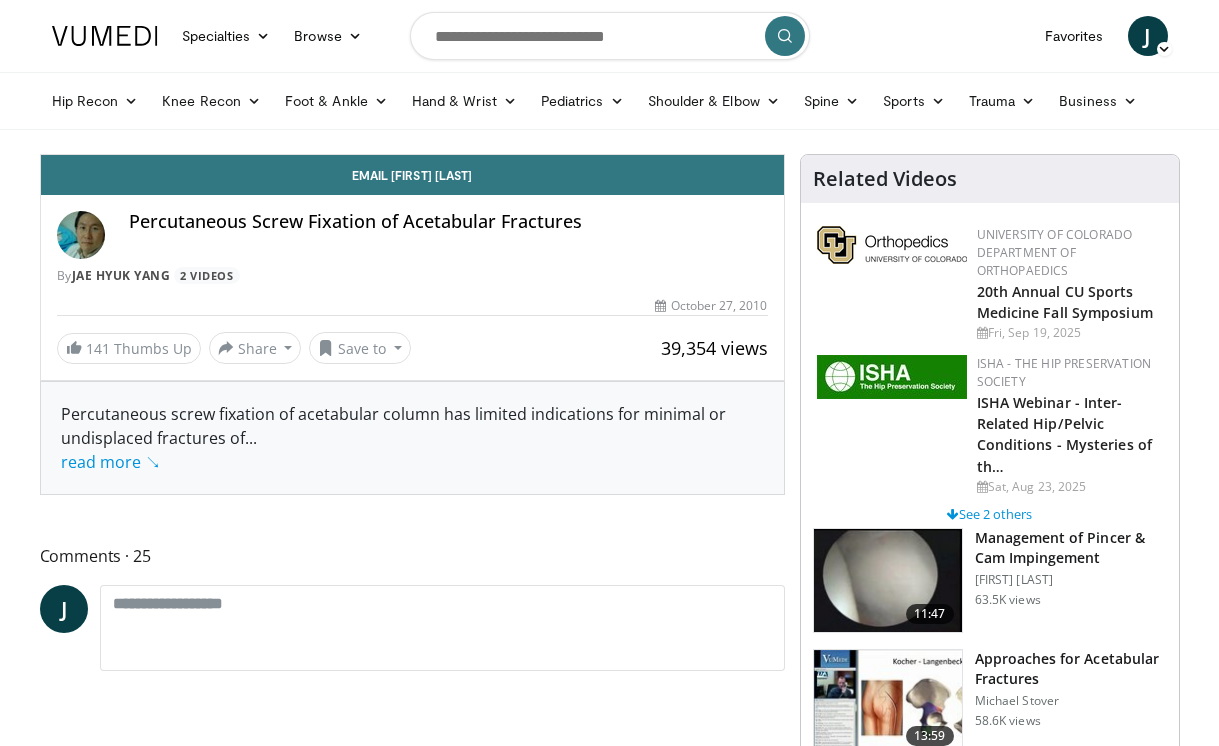 scroll, scrollTop: 0, scrollLeft: 0, axis: both 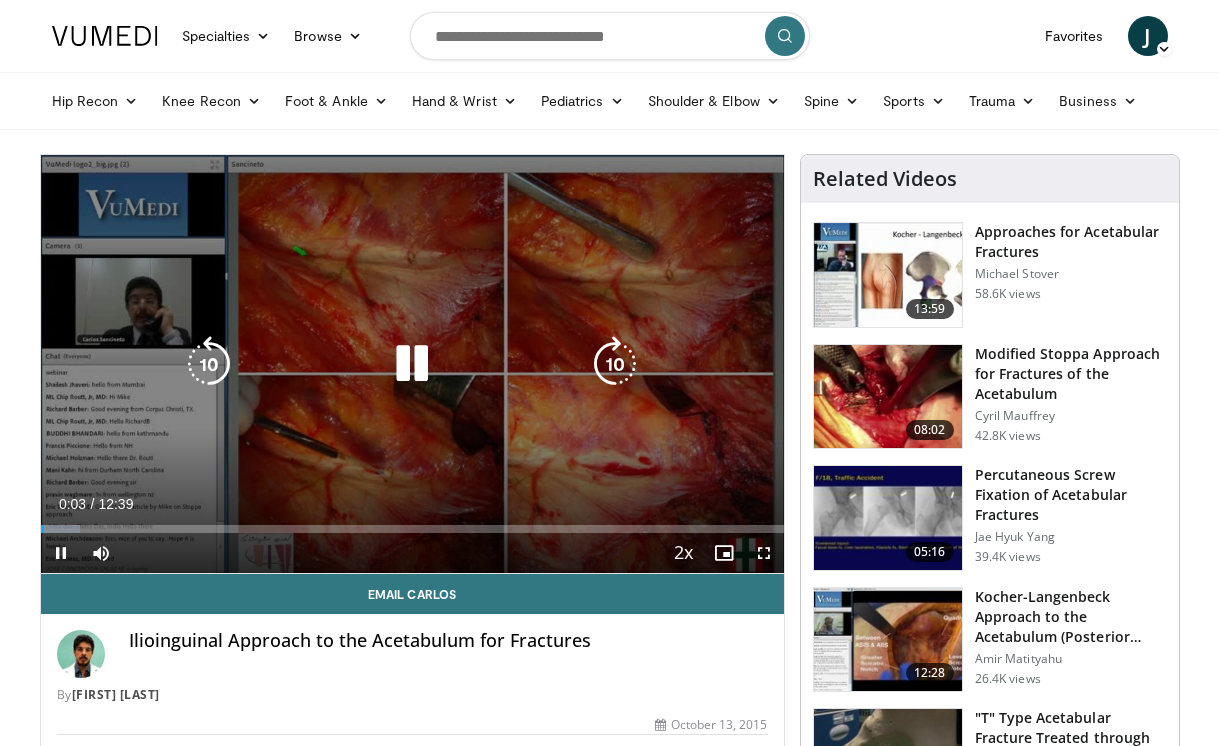 click on "10 seconds
Tap to unmute" at bounding box center (412, 364) 